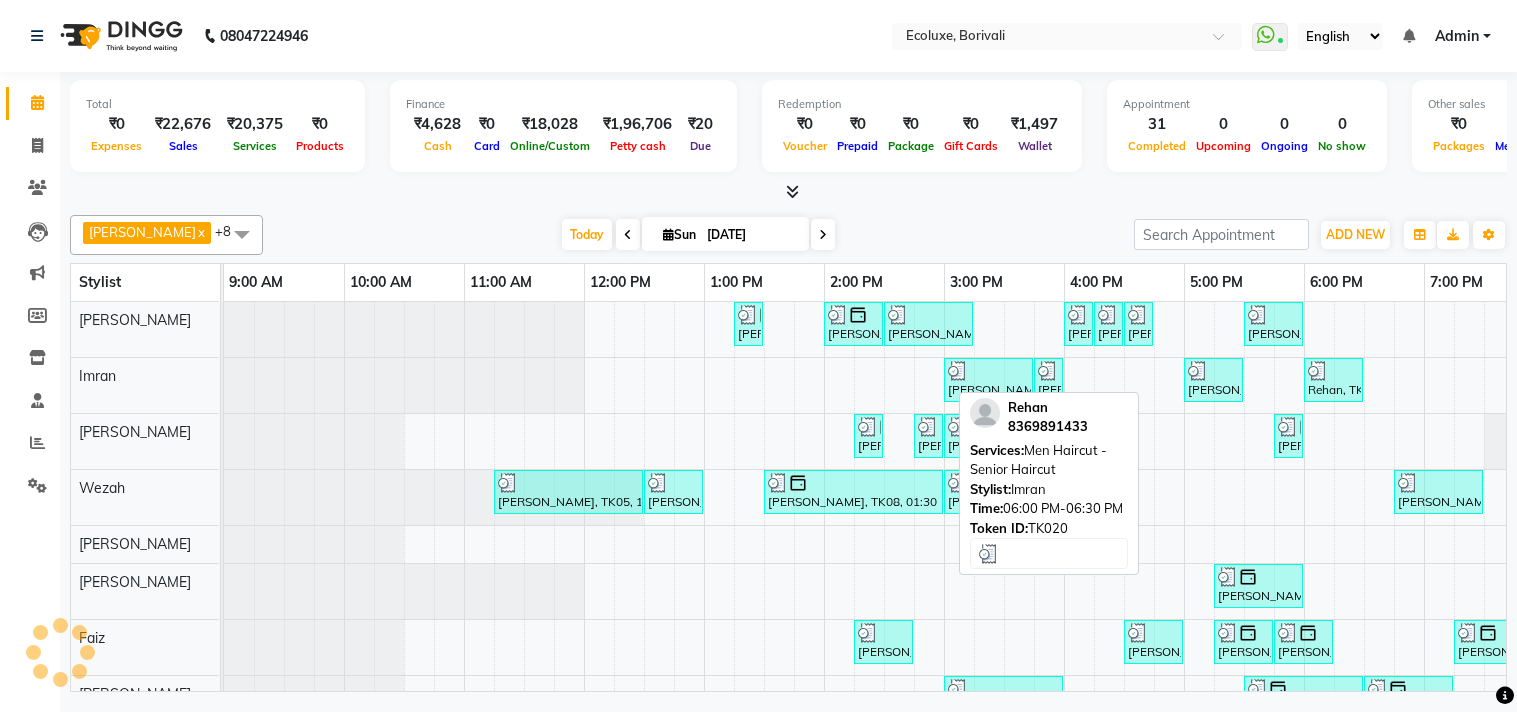 scroll, scrollTop: 0, scrollLeft: 0, axis: both 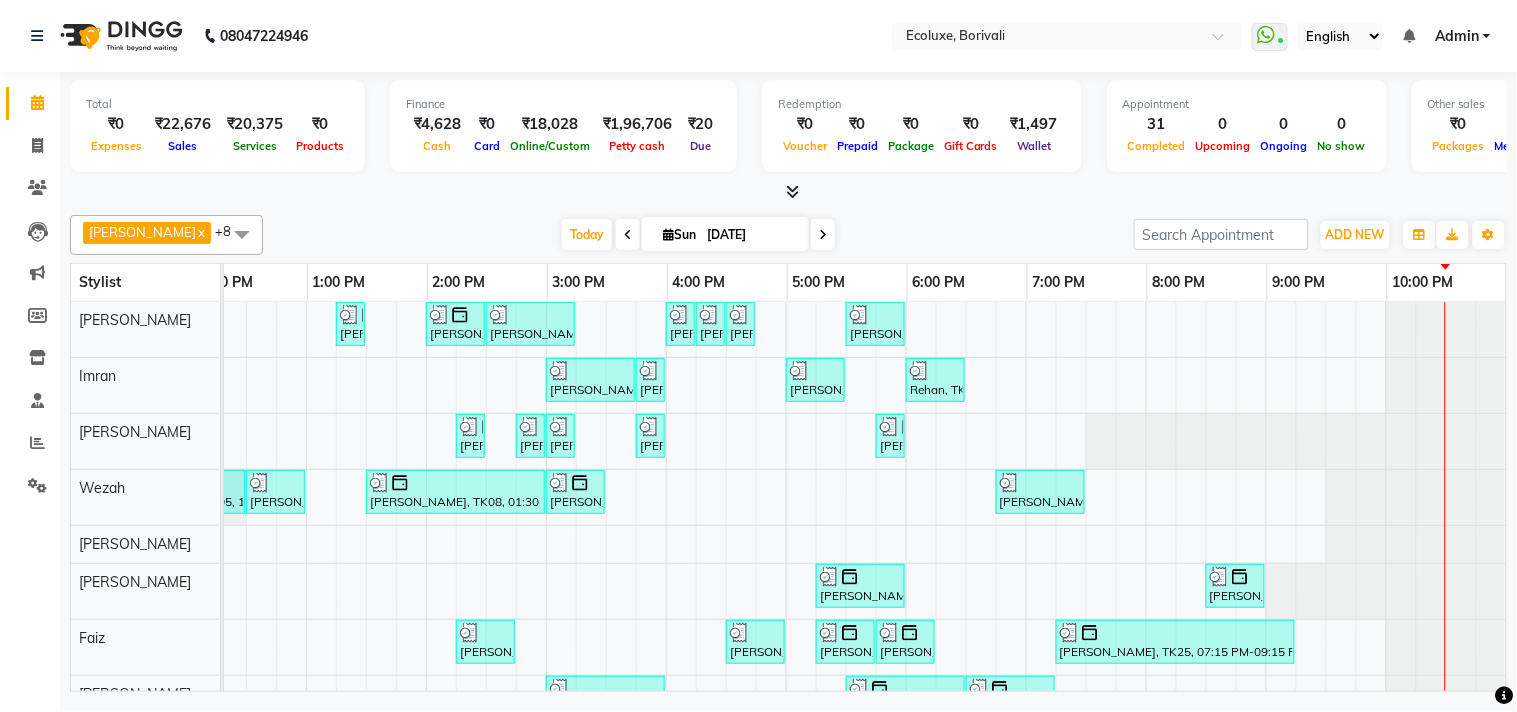 click on "[PERSON_NAME], TK06, 01:15 PM-01:30 PM, Men Haircut - Senior Haircut     [PERSON_NAME][GEOGRAPHIC_DATA], 02:00 PM-02:30 PM, Men - [PERSON_NAME]     [PERSON_NAME][GEOGRAPHIC_DATA], TK01, 02:30 PM-03:15 PM, Kids Haircut (Upto 4yrs)     [GEOGRAPHIC_DATA][PERSON_NAME][GEOGRAPHIC_DATA], TK17, 04:00 PM-04:15 PM, Men - Hair styling      [PERSON_NAME], TK17, 04:15 PM-04:30 PM, Men Haircut - Senior Haircut     [GEOGRAPHIC_DATA][PERSON_NAME][GEOGRAPHIC_DATA], TK17, 04:30 PM-04:45 PM, Men - [PERSON_NAME], TK12, 05:30 PM-06:00 PM, Men Haircut - Senior Haircut     [PERSON_NAME], TK14, 03:00 PM-03:45 PM, Kids Haircut (Upto 4yrs)     [PERSON_NAME], TK14, 03:45 PM-04:00 PM, Kids Haircut (Upto 4yrs)     [PERSON_NAME], TK04, 05:00 PM-05:30 PM, Men - [PERSON_NAME], TK20, 06:00 PM-06:30 PM, Men Haircut - Senior Haircut     [PERSON_NAME], TK09, 02:15 PM-02:30 PM, Woman Eyebrow     [PERSON_NAME], TK10, 02:45 PM-03:00 PM, Woman Upperlip      [PERSON_NAME], TK10, 03:00 PM-03:15 PM, Woman Forehead     [PERSON_NAME], TK11, 03:45 PM-04:00 PM, Waxing (Rica Wax) - Underarms     [PERSON_NAME], TK19, 05:45 PM-06:00 PM, Woman Eyebrow" at bounding box center (666, 535) 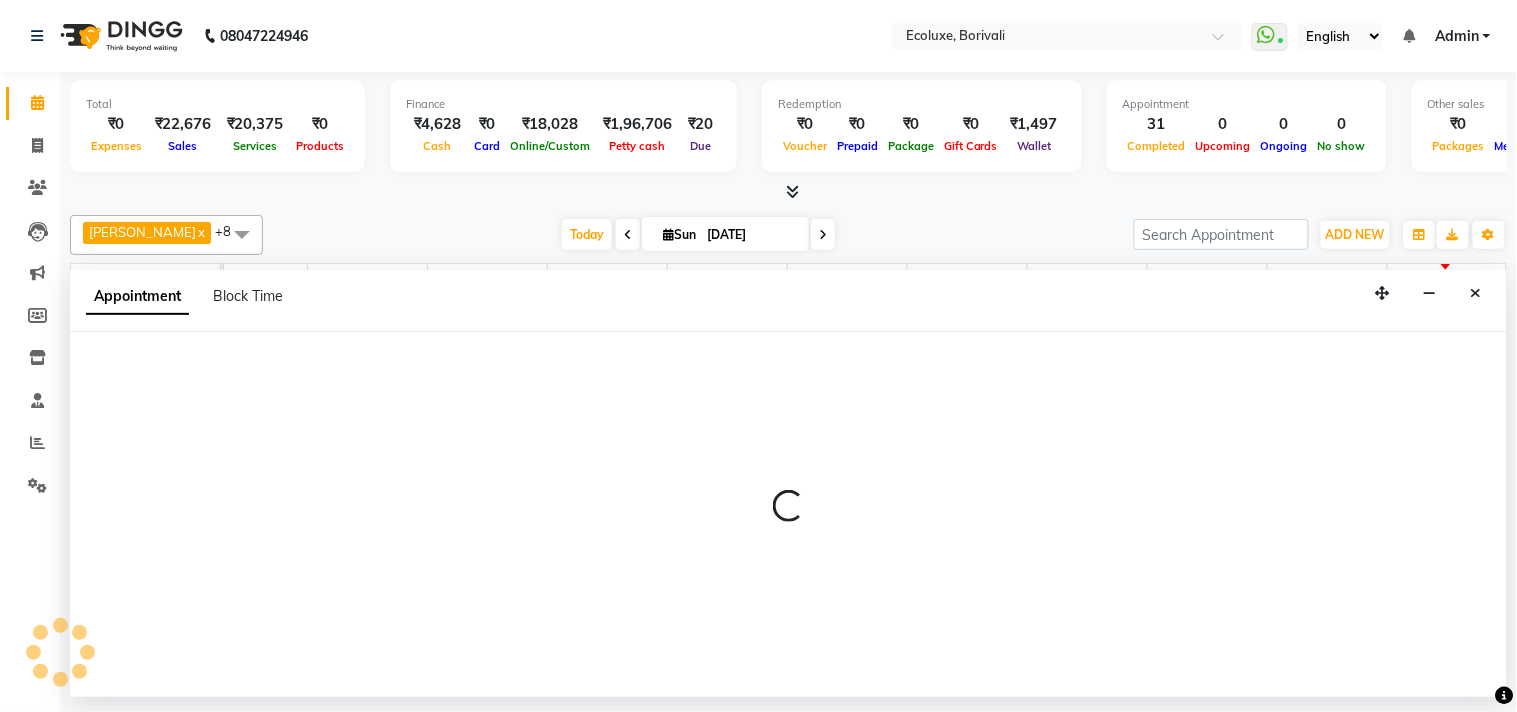 select on "35738" 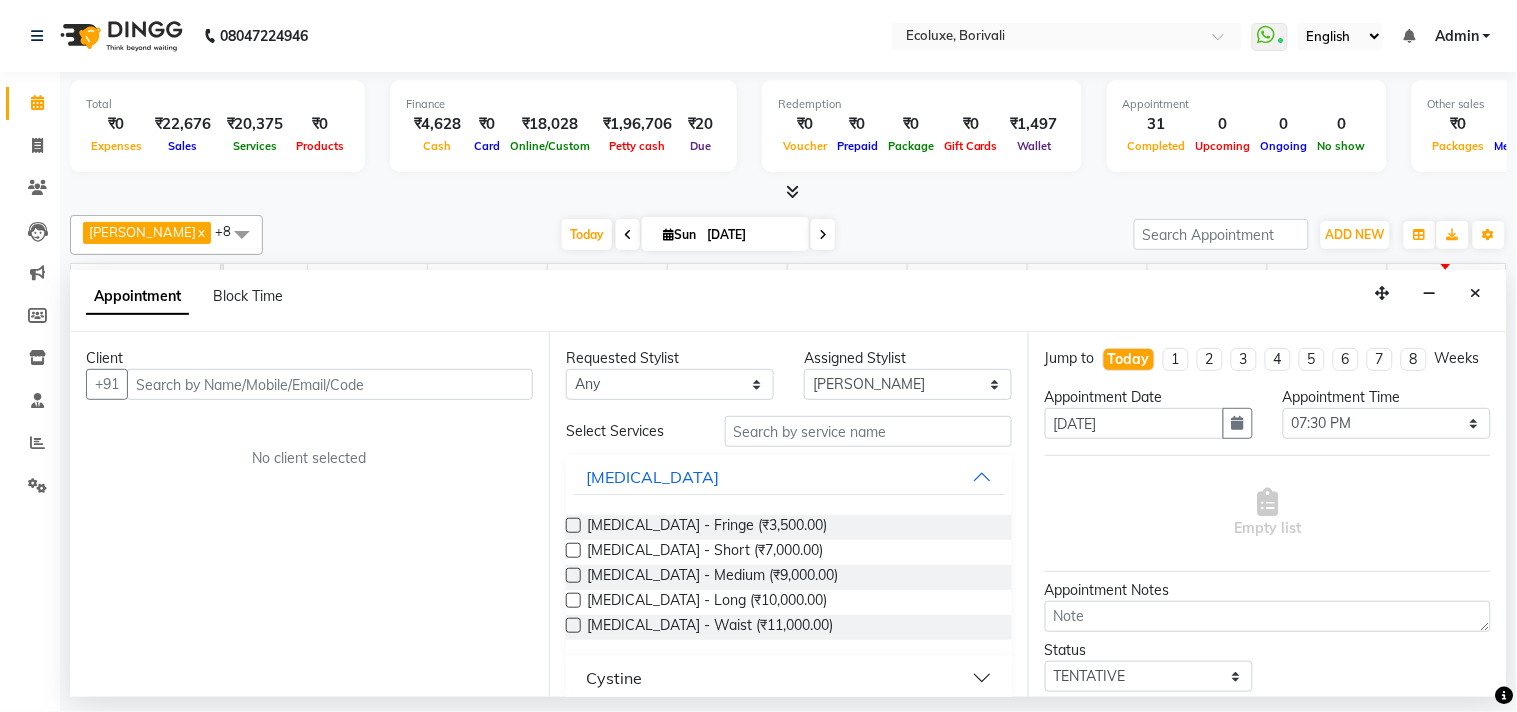 click at bounding box center [330, 384] 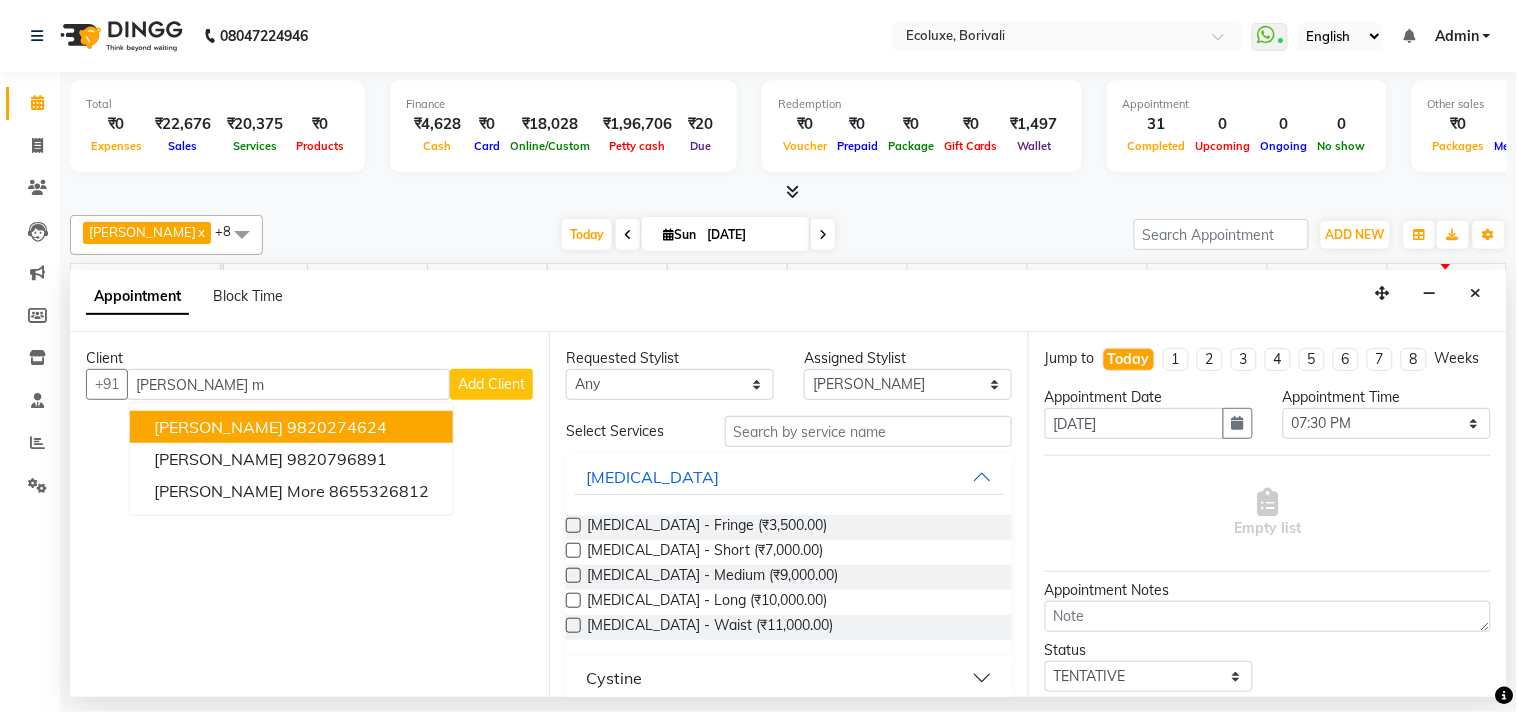 click on "9820274624" at bounding box center [337, 427] 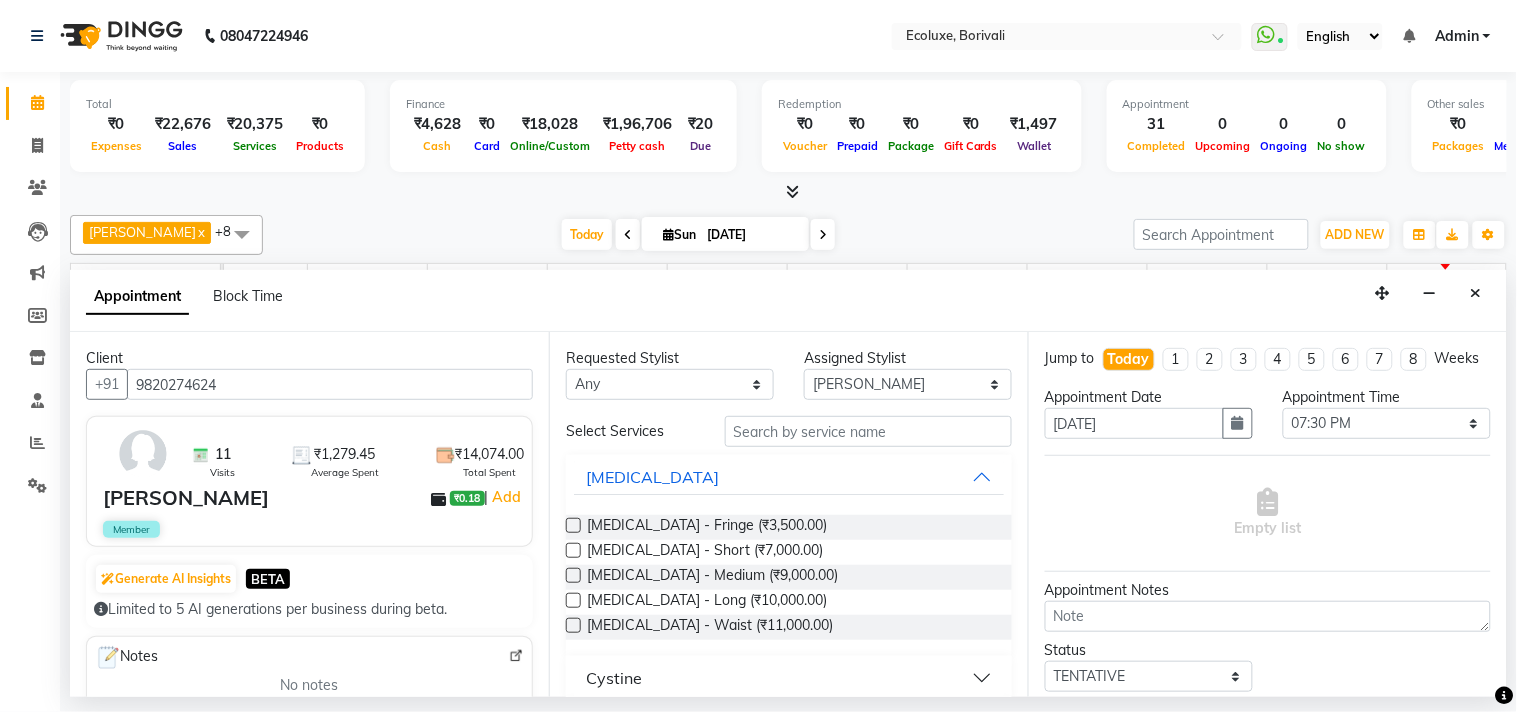 type on "9820274624" 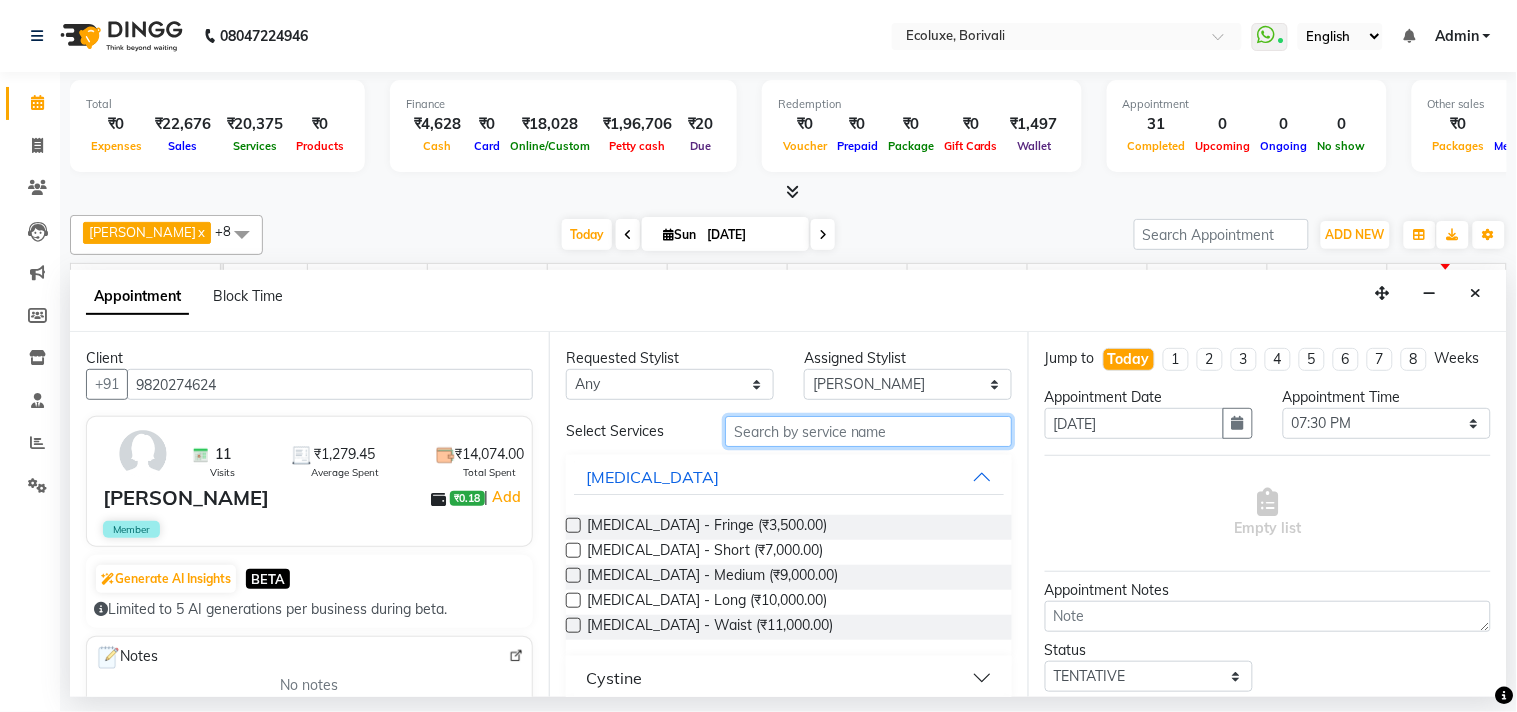 click at bounding box center (868, 431) 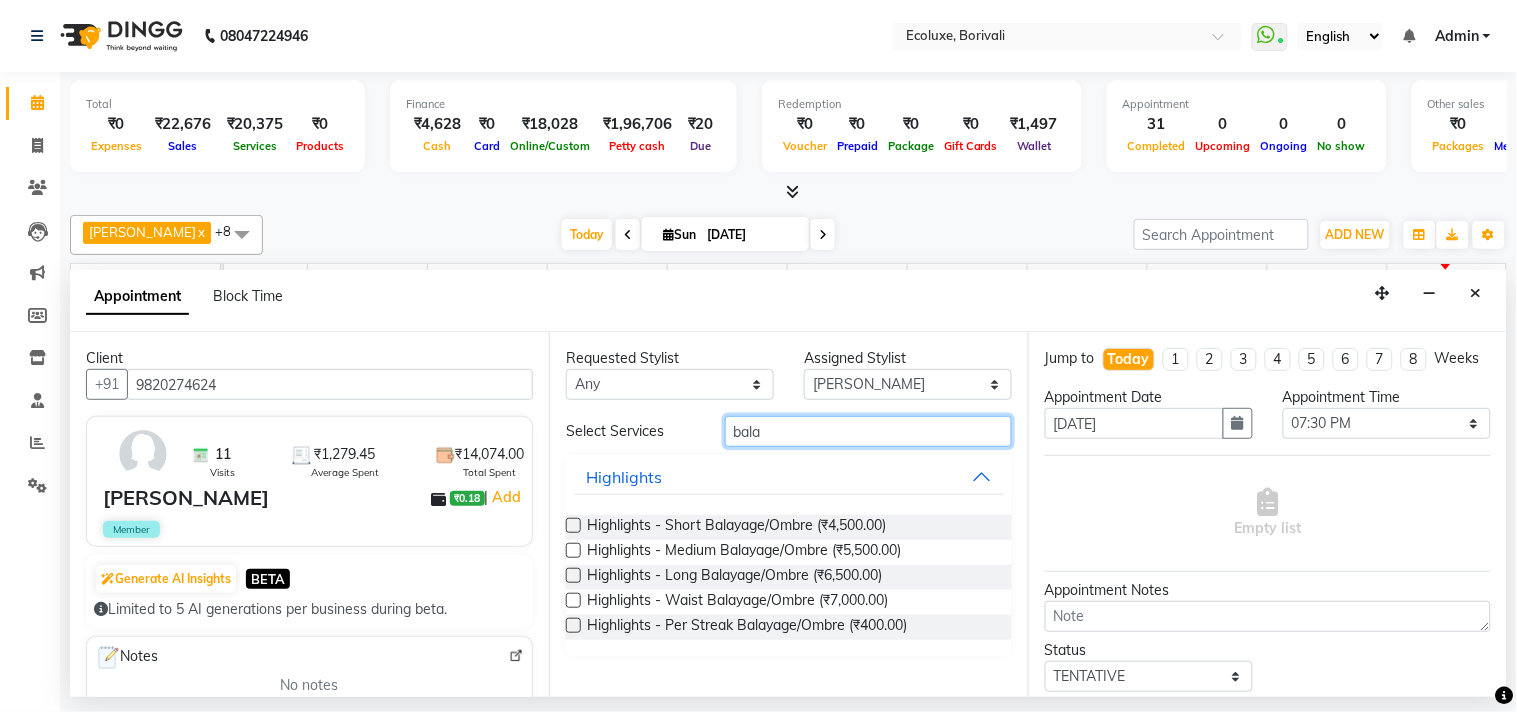 type on "bala" 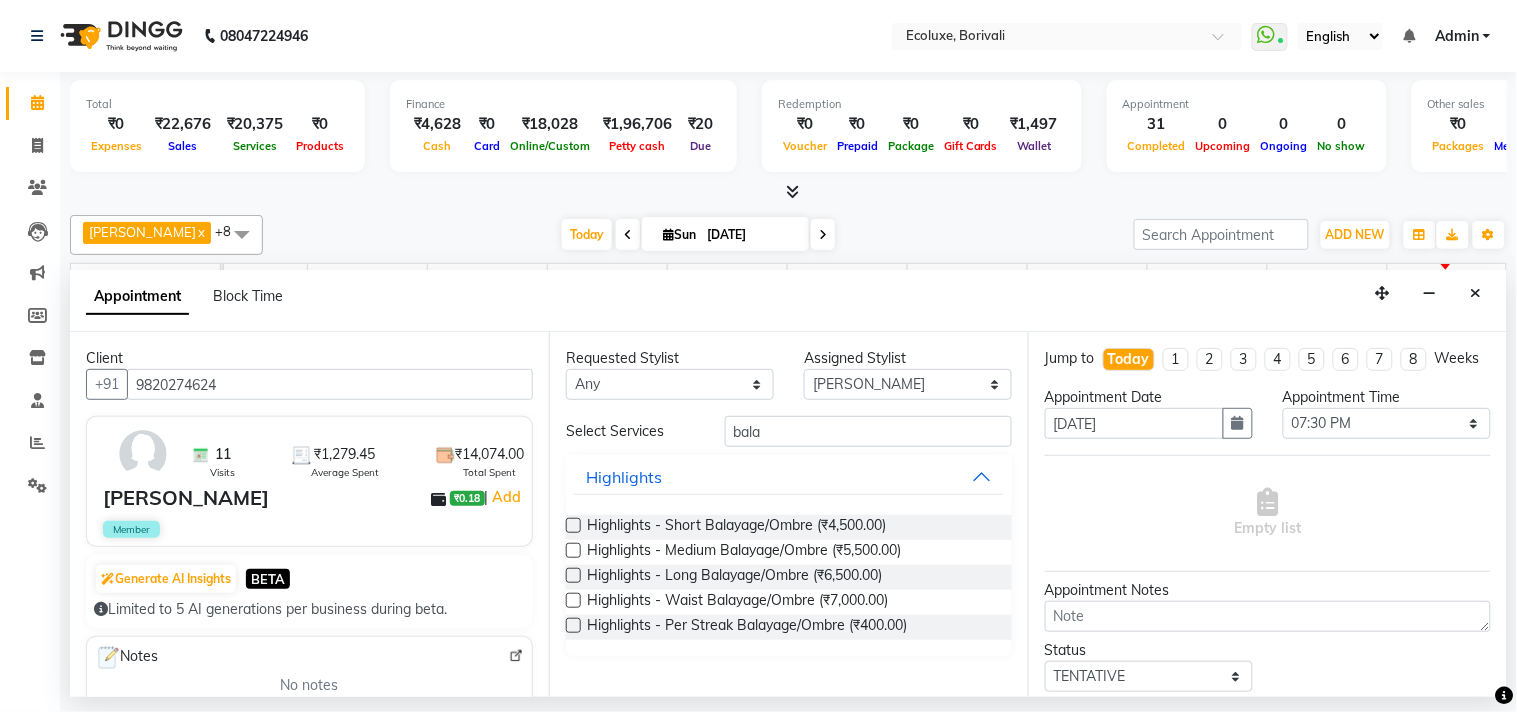 click at bounding box center [573, 550] 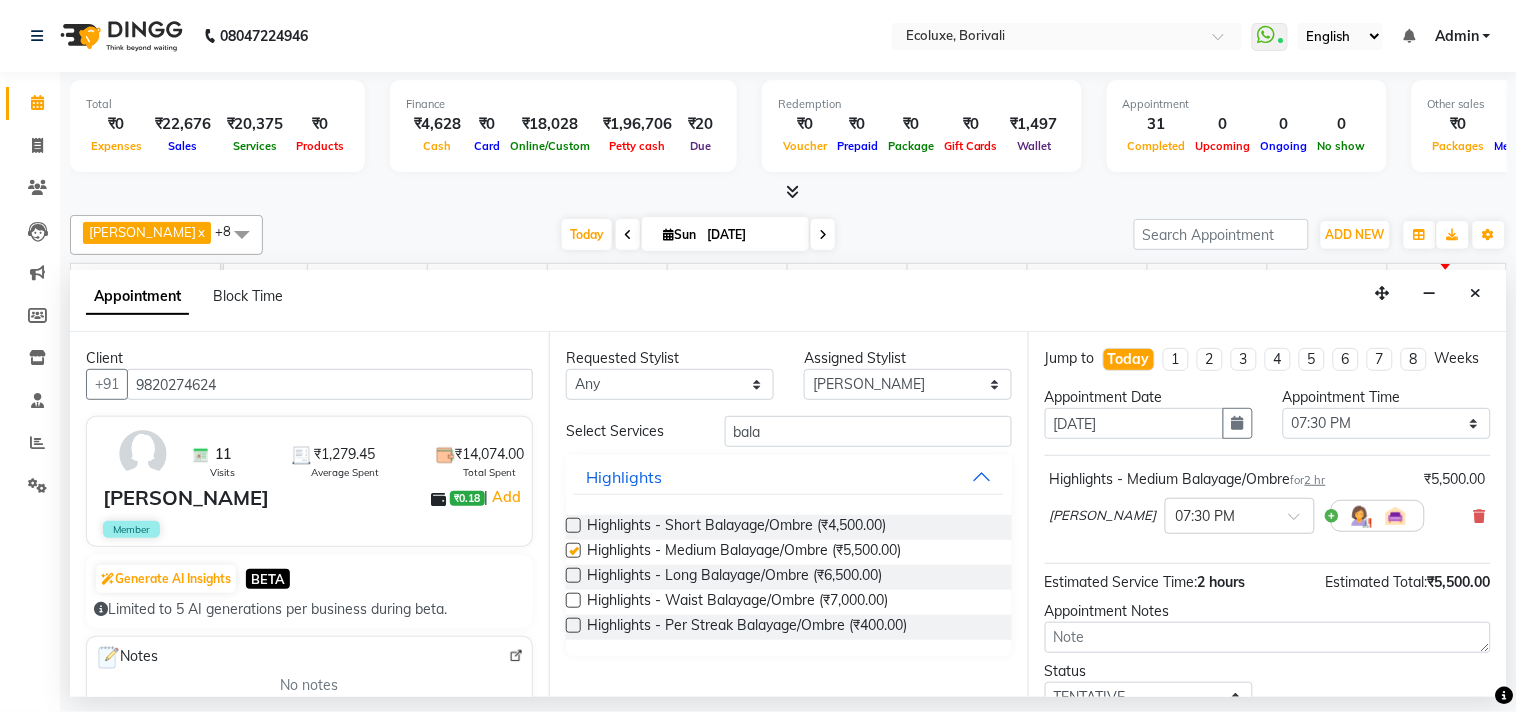 checkbox on "false" 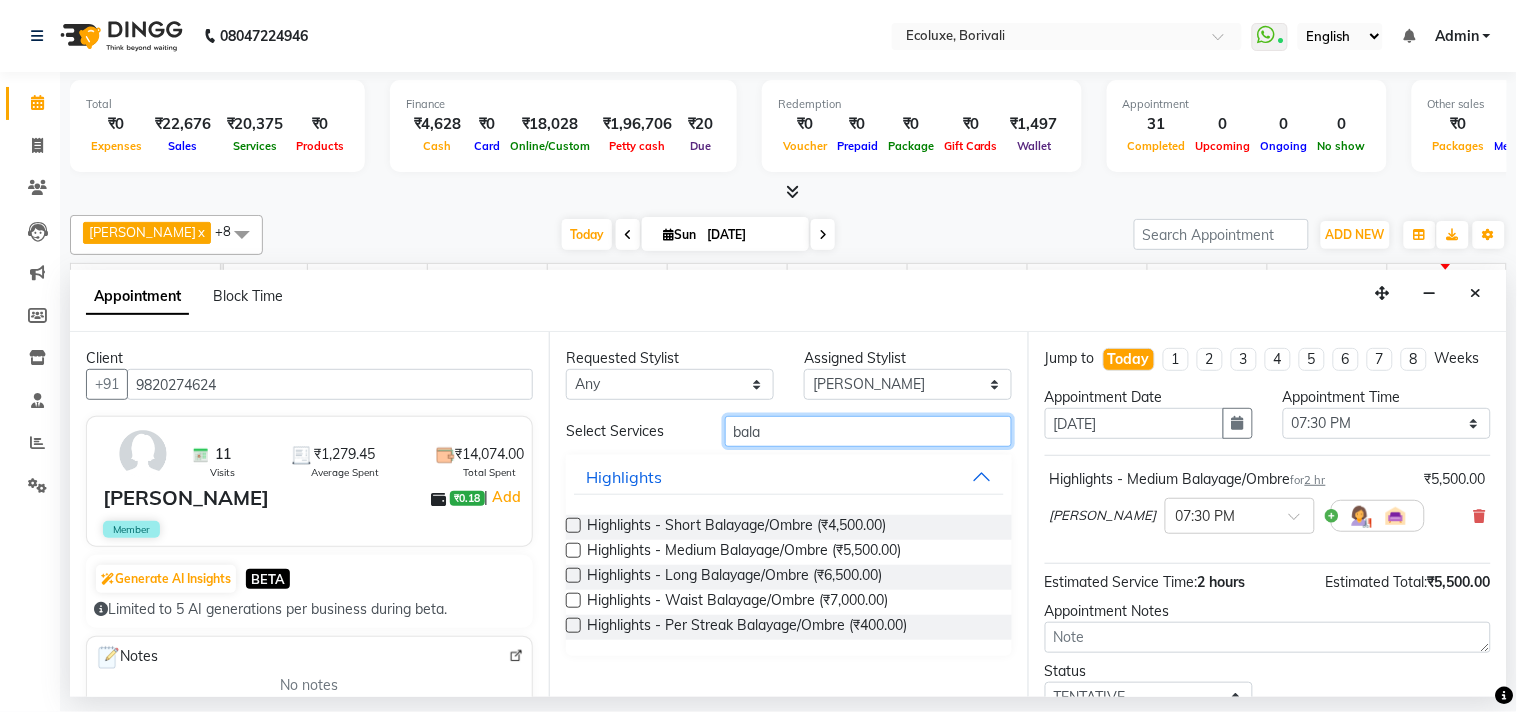 click on "bala" at bounding box center [868, 431] 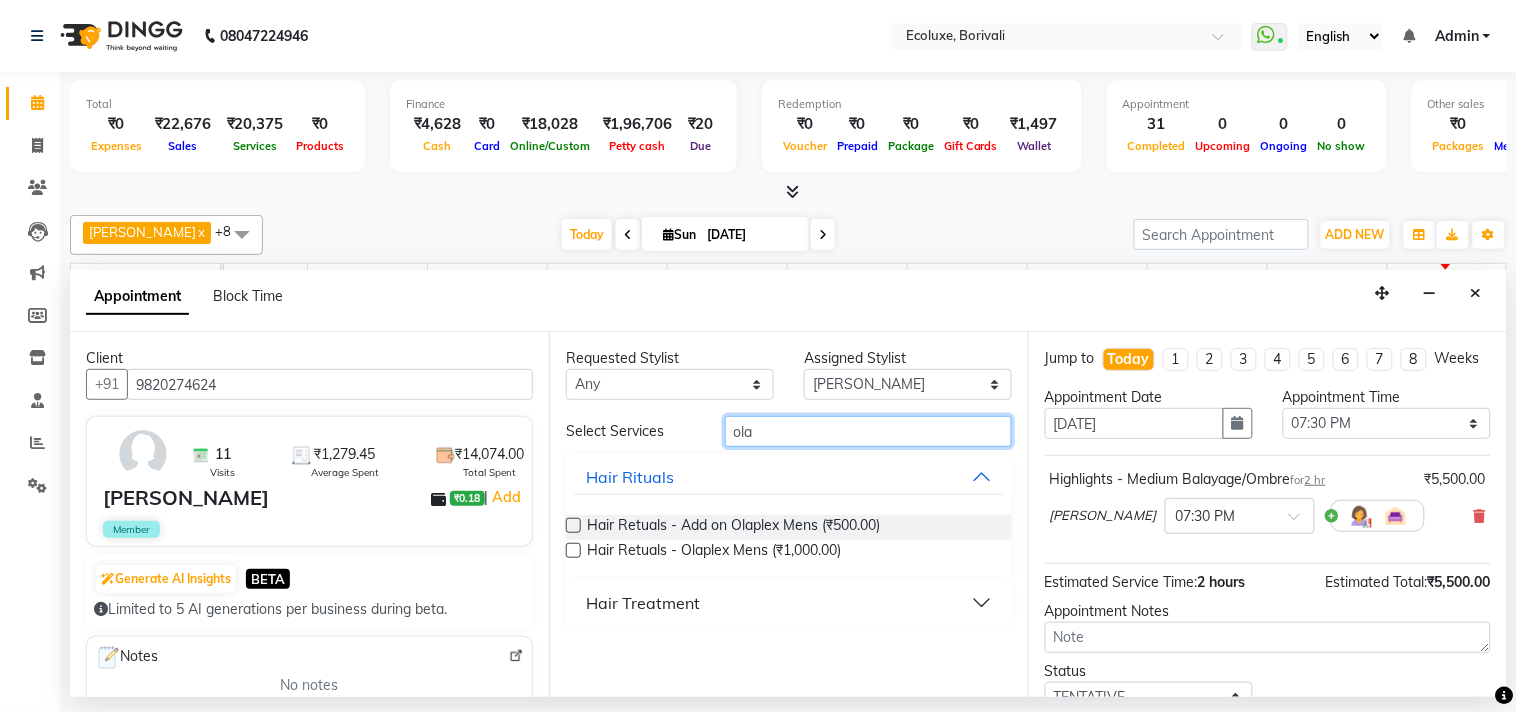 type on "ola" 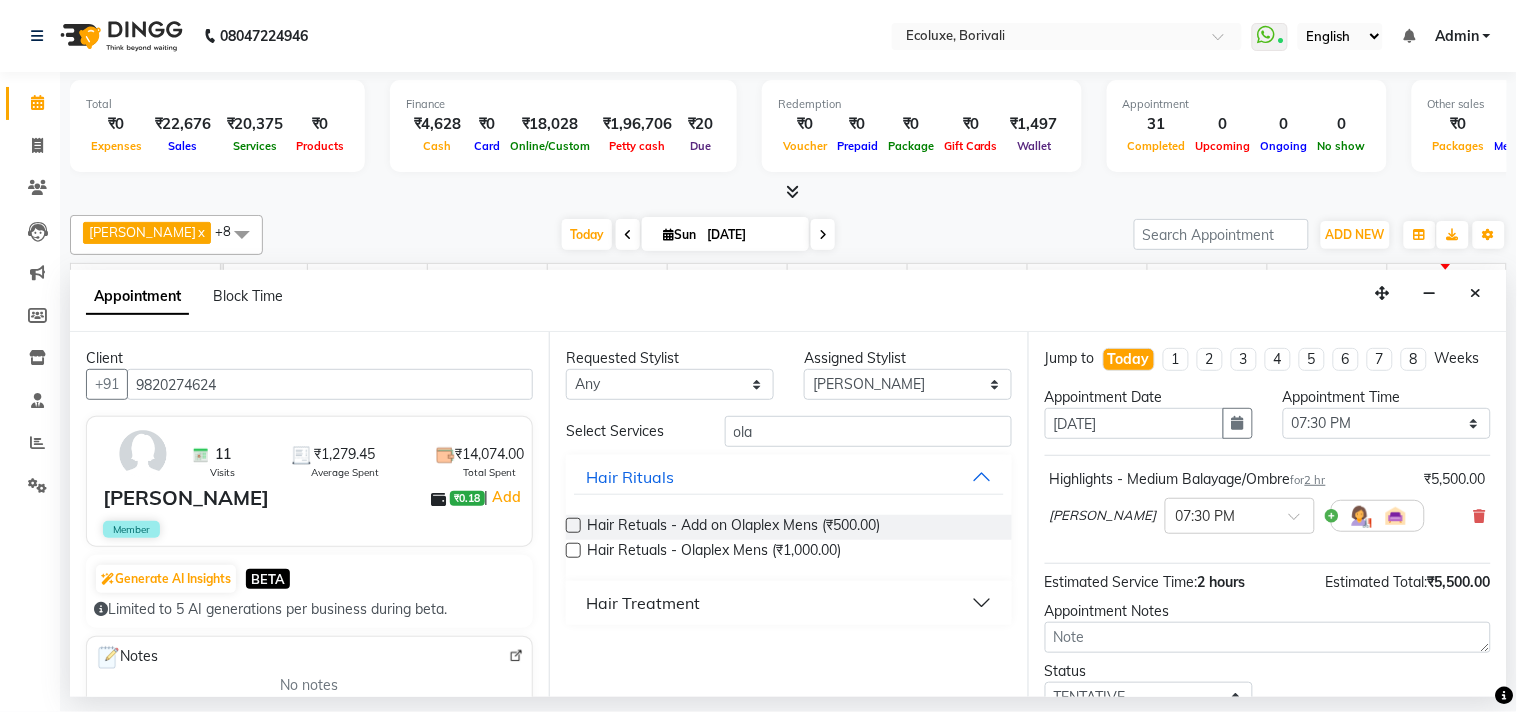 click on "Hair Treatment" at bounding box center [789, 603] 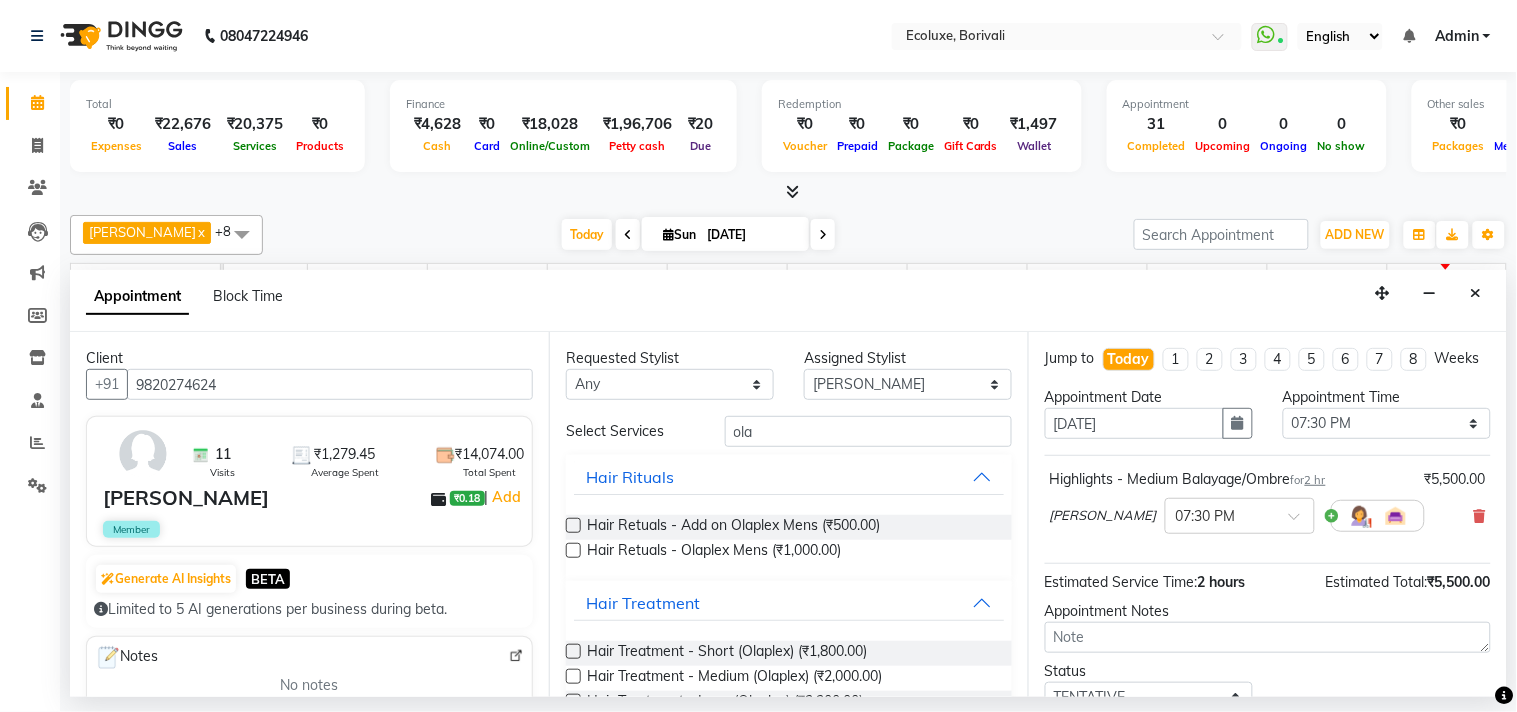 click at bounding box center (573, 676) 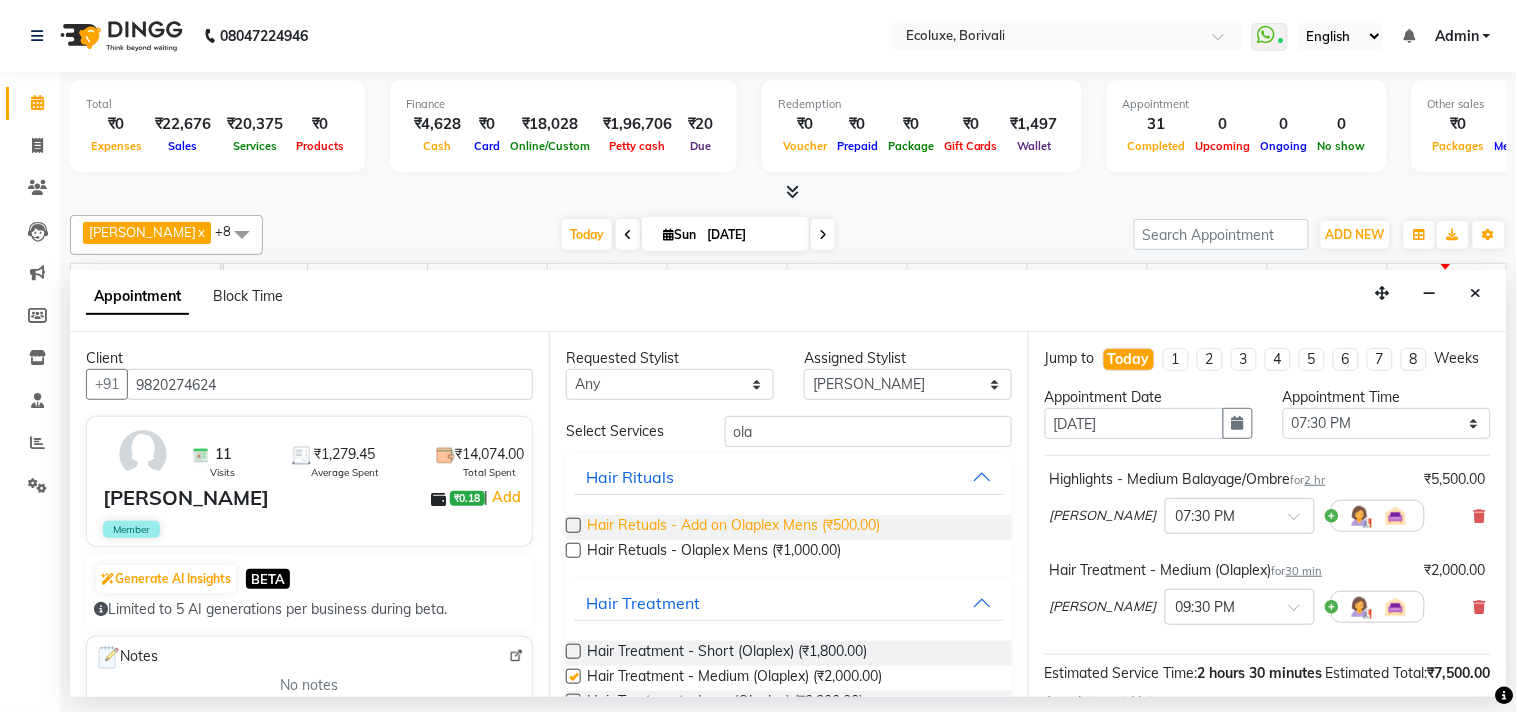 checkbox on "false" 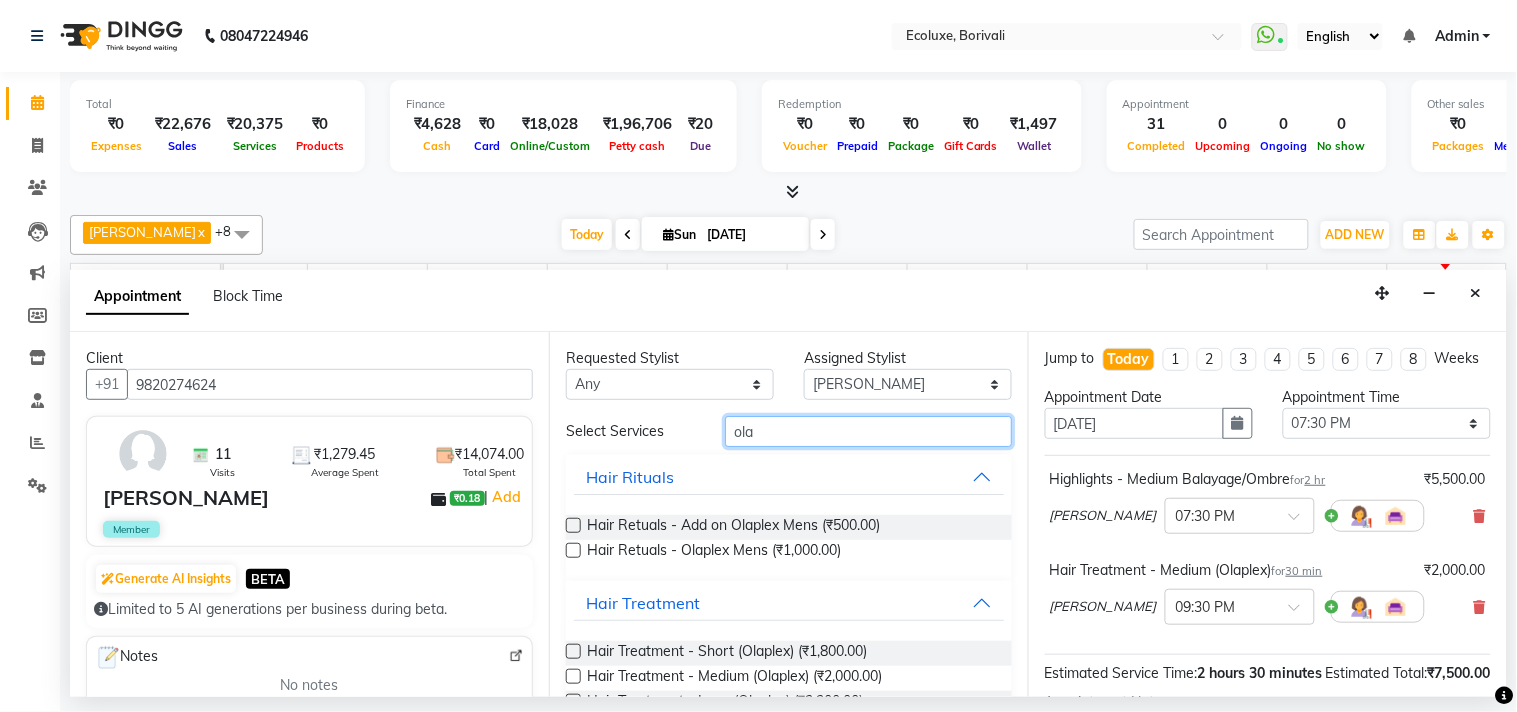 click on "ola" at bounding box center [868, 431] 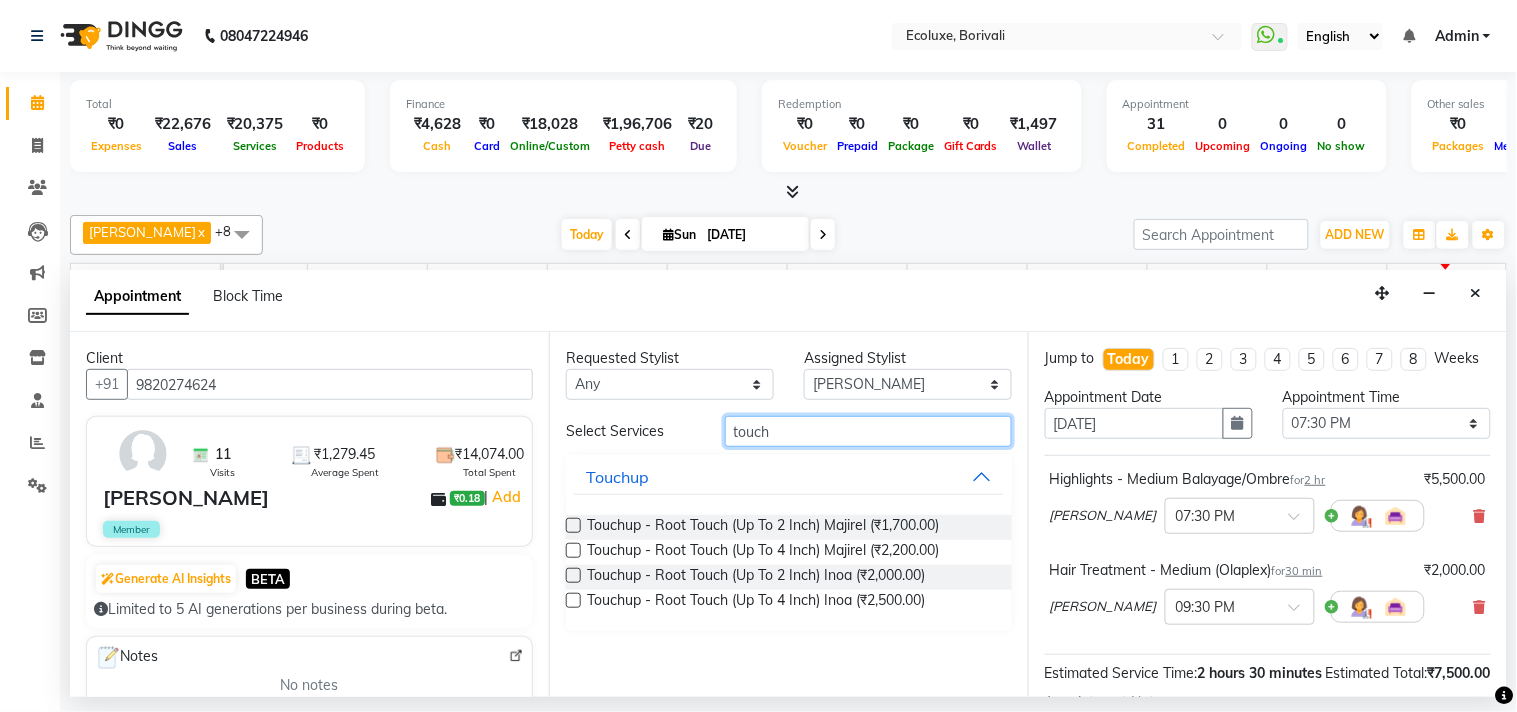 type on "touch" 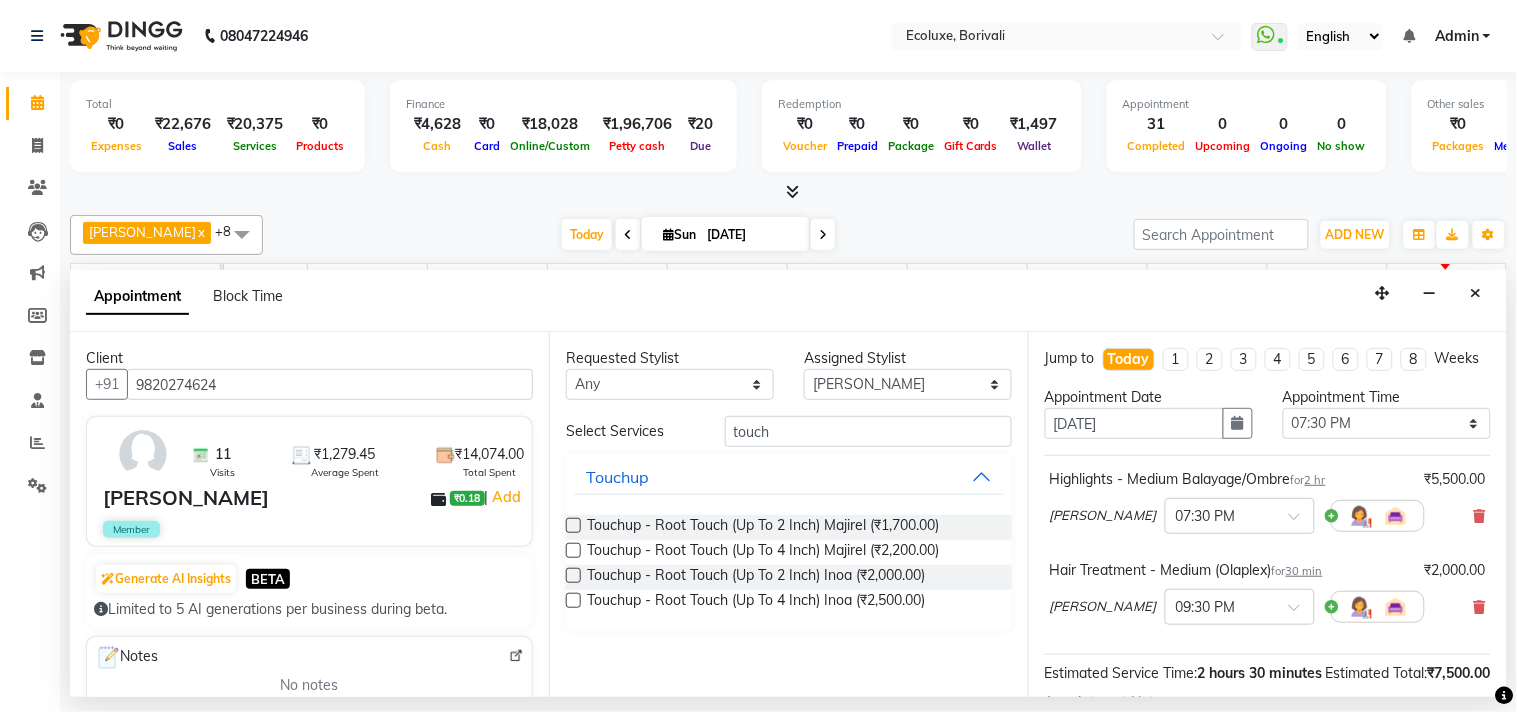 click at bounding box center [573, 575] 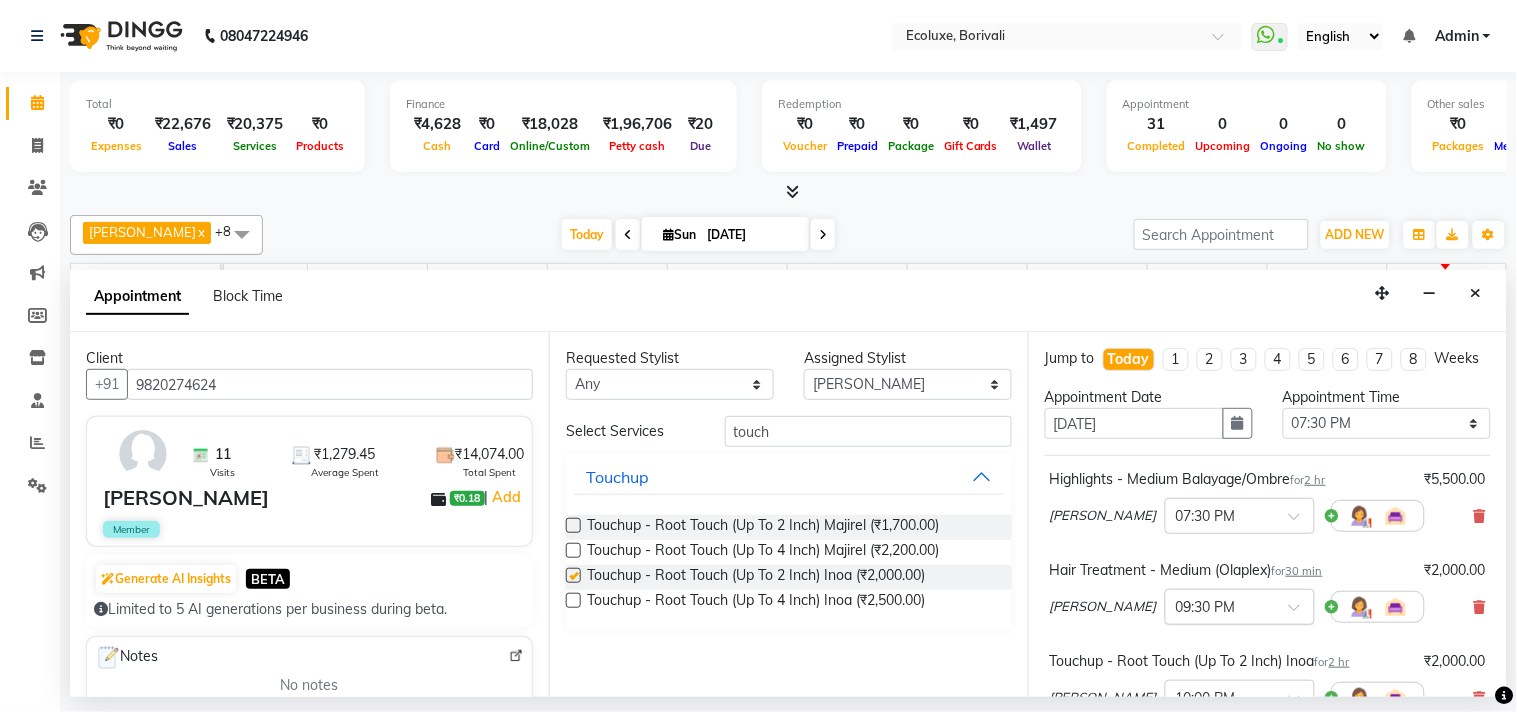 checkbox on "false" 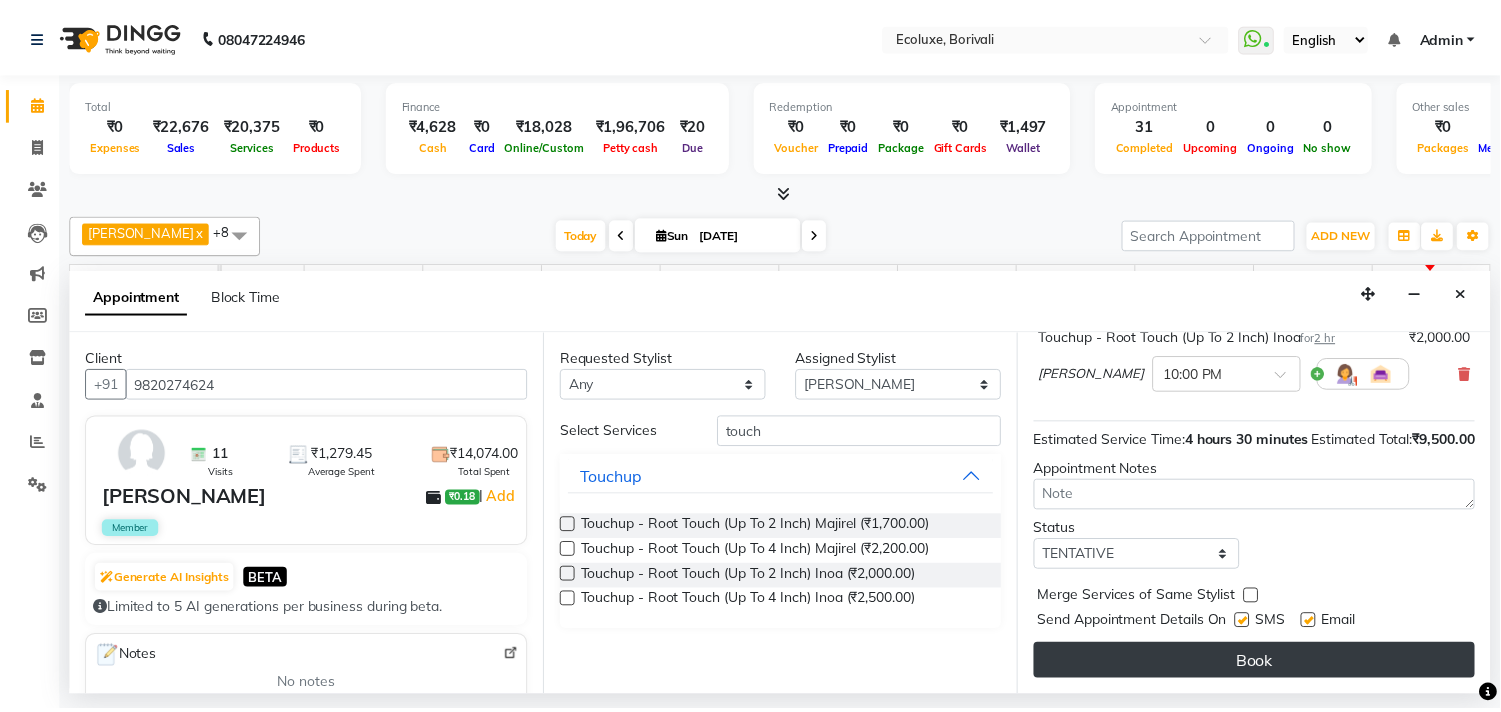 scroll, scrollTop: 333, scrollLeft: 0, axis: vertical 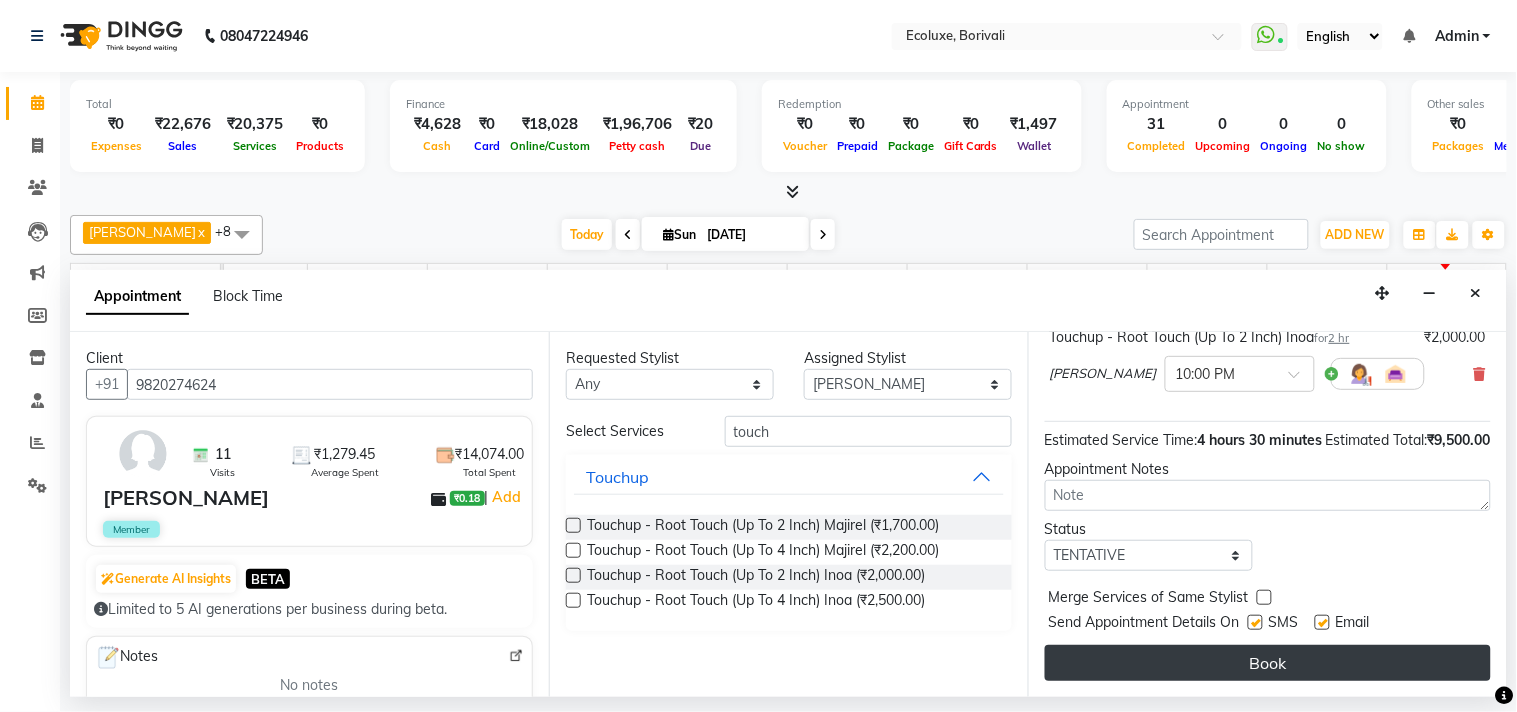 click on "Book" at bounding box center (1268, 663) 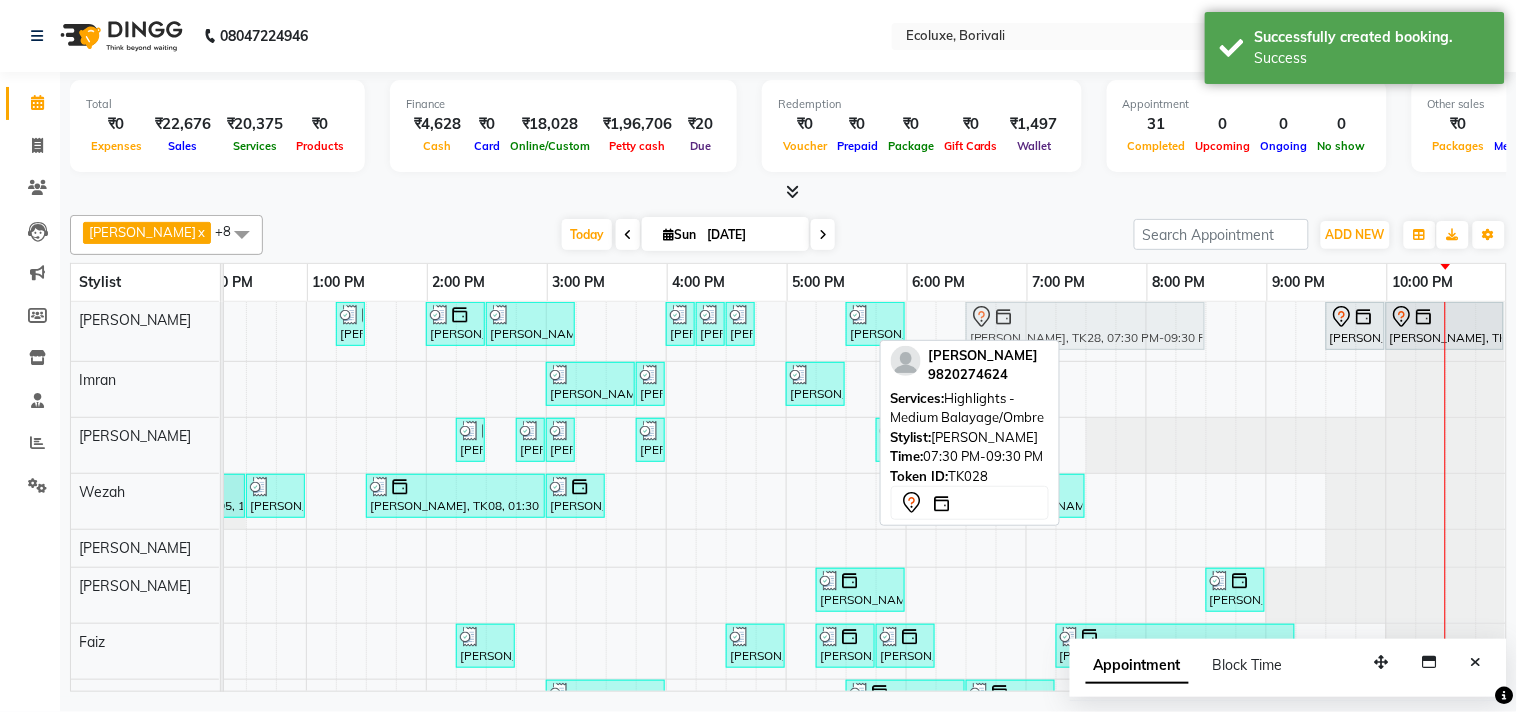 drag, startPoint x: 1186, startPoint y: 326, endPoint x: 1072, endPoint y: 311, distance: 114.982605 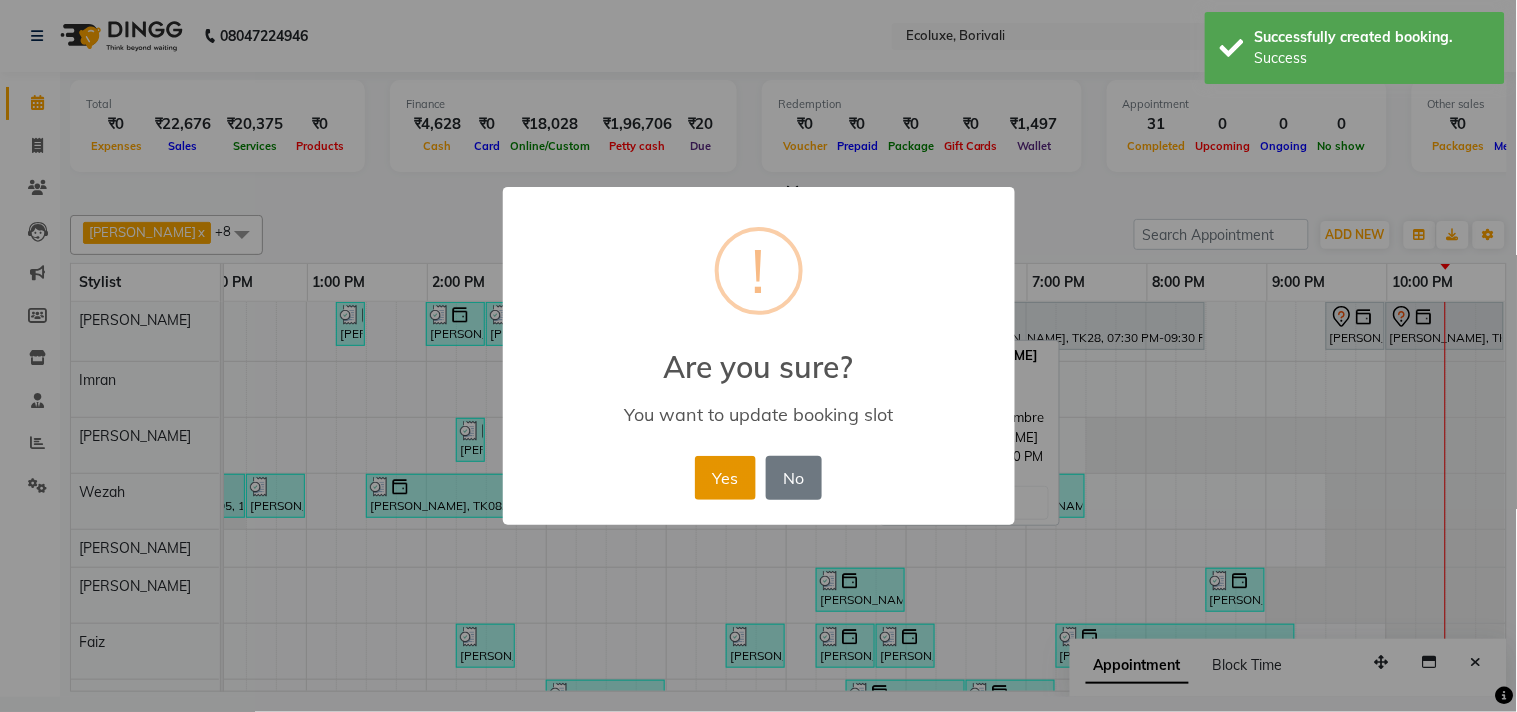 drag, startPoint x: 737, startPoint y: 473, endPoint x: 746, endPoint y: 456, distance: 19.235384 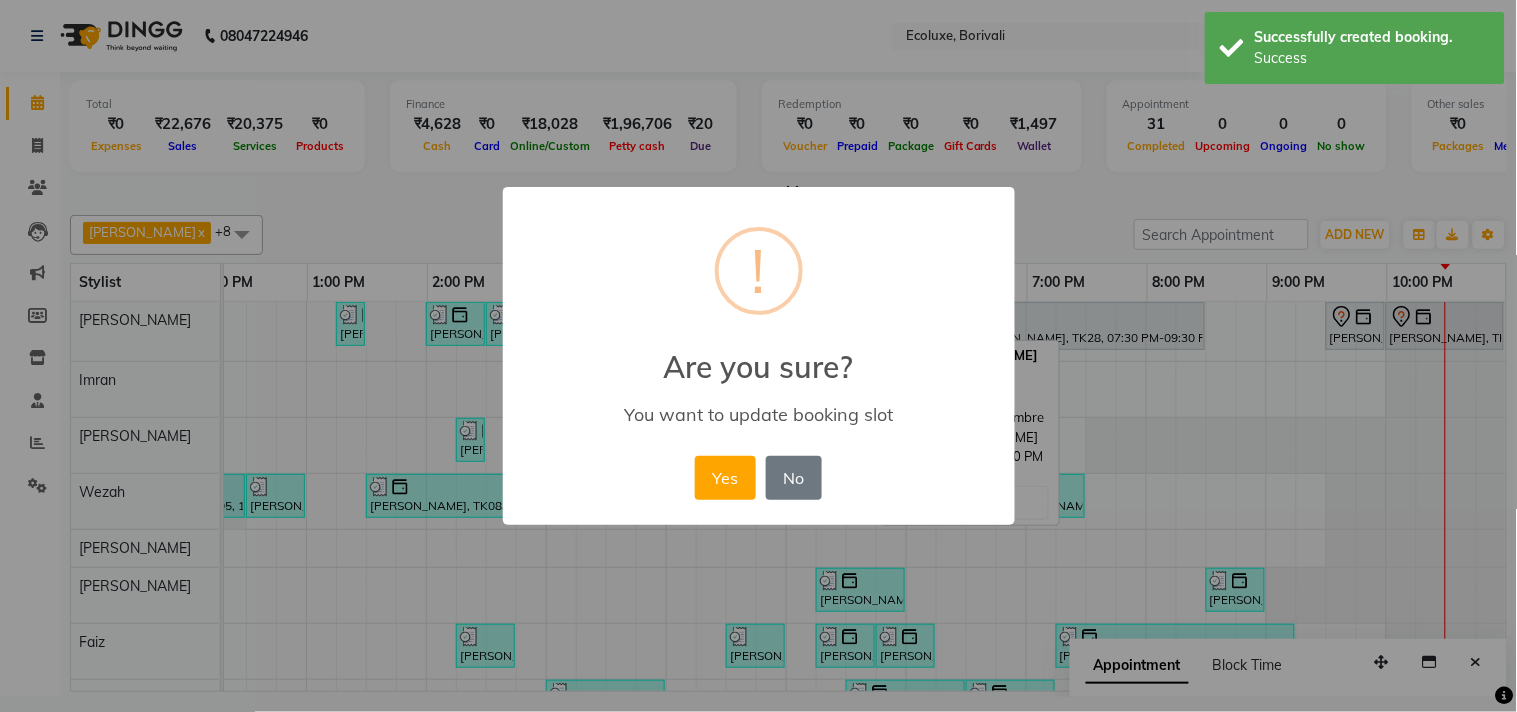 click on "Yes" at bounding box center [725, 478] 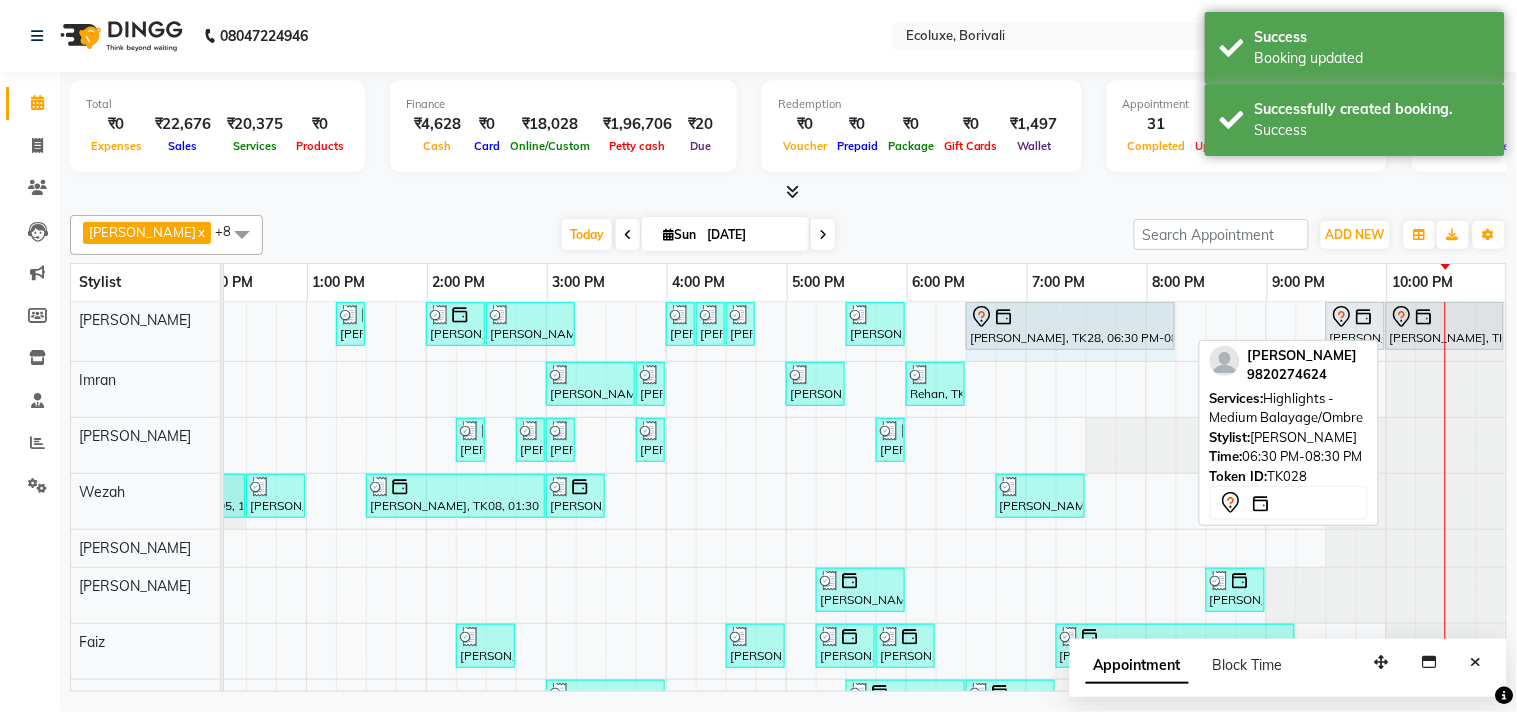 drag, startPoint x: 1184, startPoint y: 320, endPoint x: 1132, endPoint y: 318, distance: 52.03845 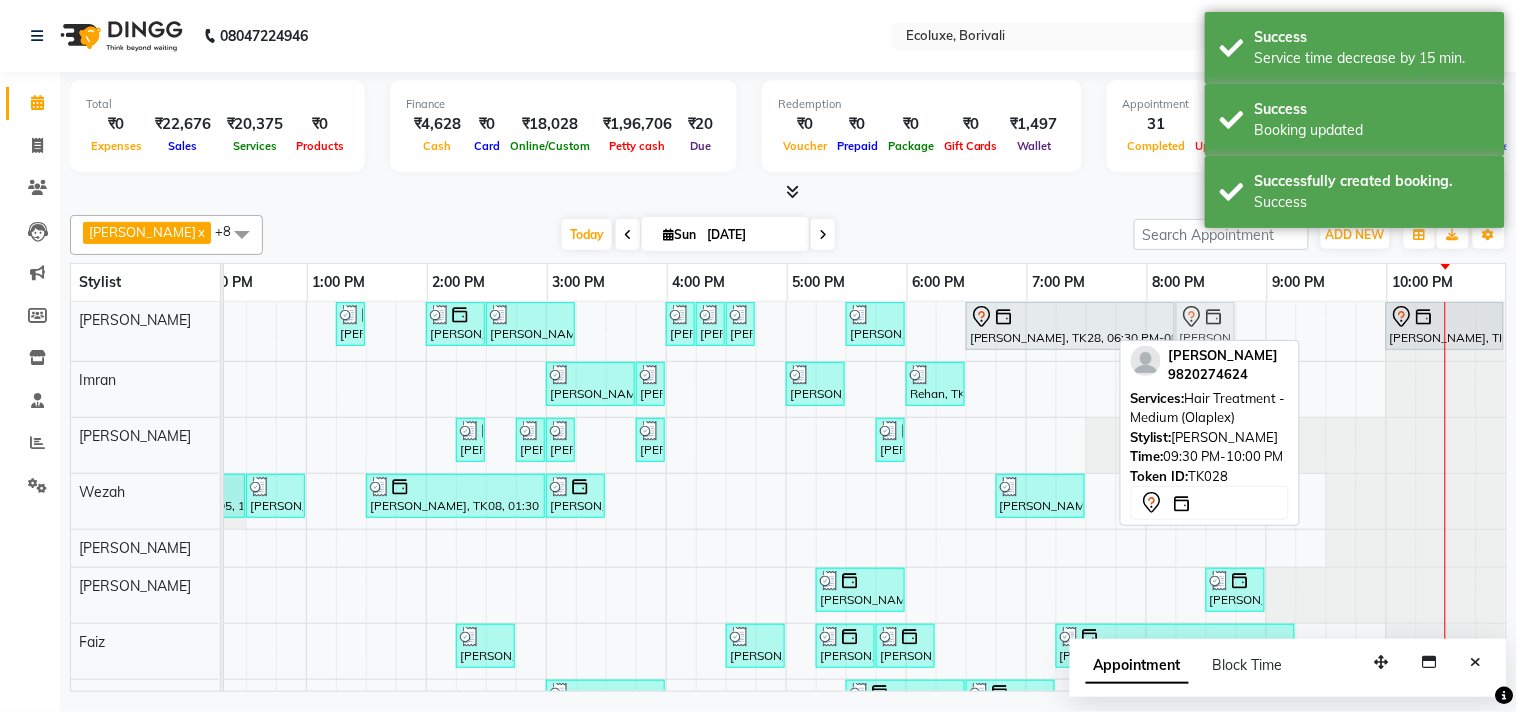 drag, startPoint x: 1328, startPoint y: 321, endPoint x: 1188, endPoint y: 325, distance: 140.05713 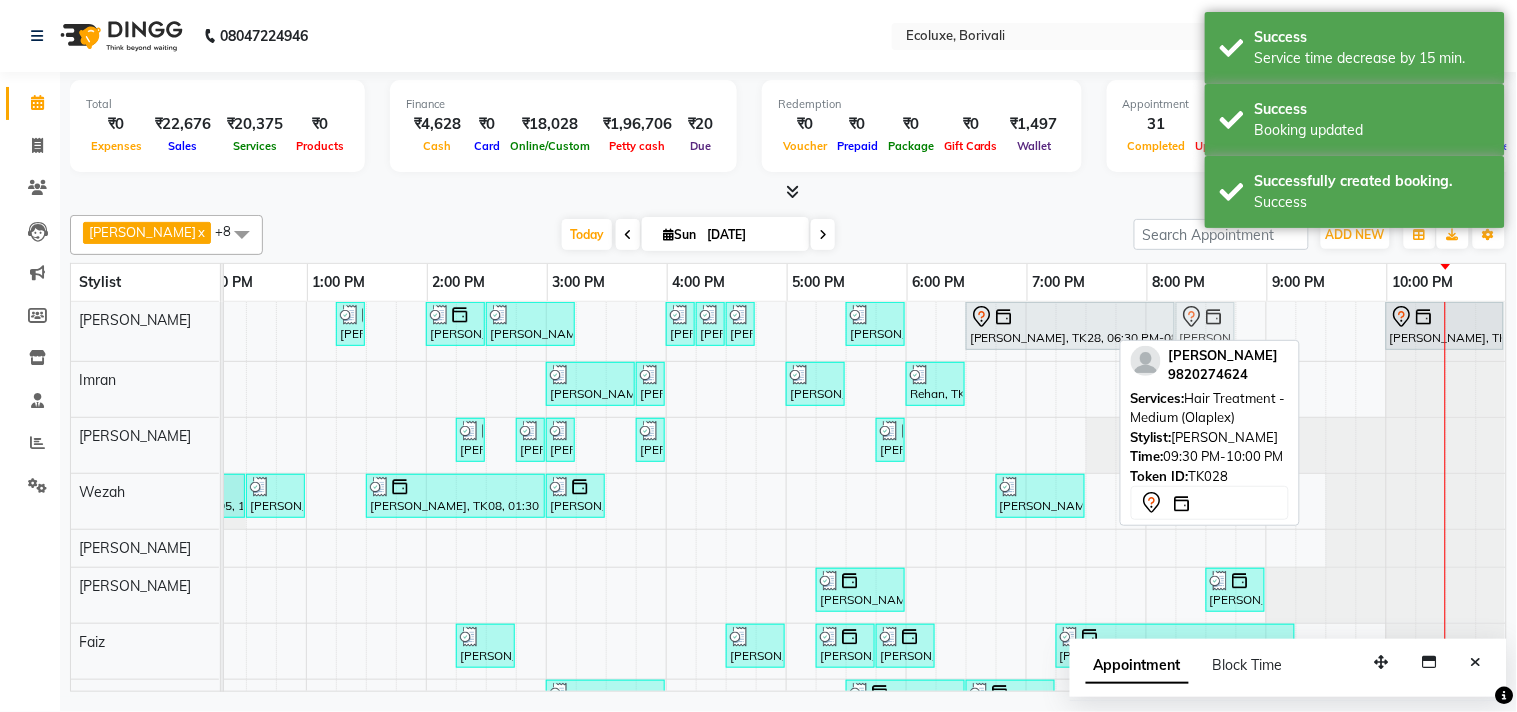 click on "[PERSON_NAME], TK06, 01:15 PM-01:30 PM, Men Haircut - Senior Haircut     [PERSON_NAME][GEOGRAPHIC_DATA], 02:00 PM-02:30 PM, Men - [PERSON_NAME]     [PERSON_NAME][GEOGRAPHIC_DATA], TK01, 02:30 PM-03:15 PM, Kids Haircut (Upto 4yrs)     [GEOGRAPHIC_DATA][PERSON_NAME][GEOGRAPHIC_DATA], TK17, 04:00 PM-04:15 PM, Men - Hair styling      [PERSON_NAME], TK17, 04:15 PM-04:30 PM, Men Haircut - Senior Haircut     [GEOGRAPHIC_DATA][PERSON_NAME][GEOGRAPHIC_DATA], TK17, 04:30 PM-04:45 PM, Men - [PERSON_NAME] Kothari, TK12, 05:30 PM-06:00 PM, Men Haircut - Senior Haircut             [PERSON_NAME], TK28, 06:30 PM-08:15 PM, Highlights - Medium Balayage/Ombre             [PERSON_NAME], TK28, 09:30 PM-10:00 PM, Hair Treatment - Medium (Olaplex)             [PERSON_NAME], TK28, 10:00 PM-12:00 AM, Touchup - Root Touch (Up To 2 Inch) Inoa             [PERSON_NAME], TK28, 09:30 PM-10:00 PM, Hair Treatment - Medium (Olaplex)" at bounding box center (-174, 331) 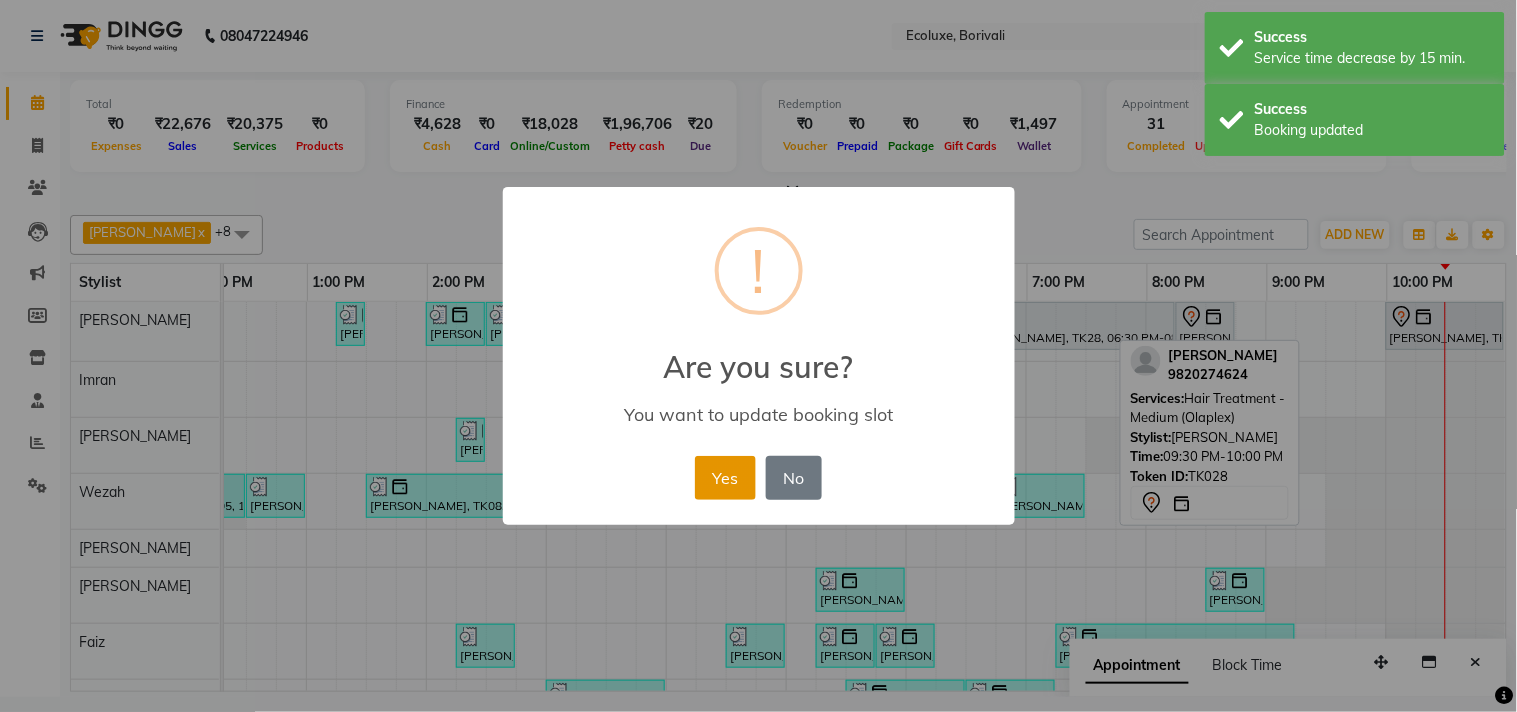 click on "Yes" at bounding box center (725, 478) 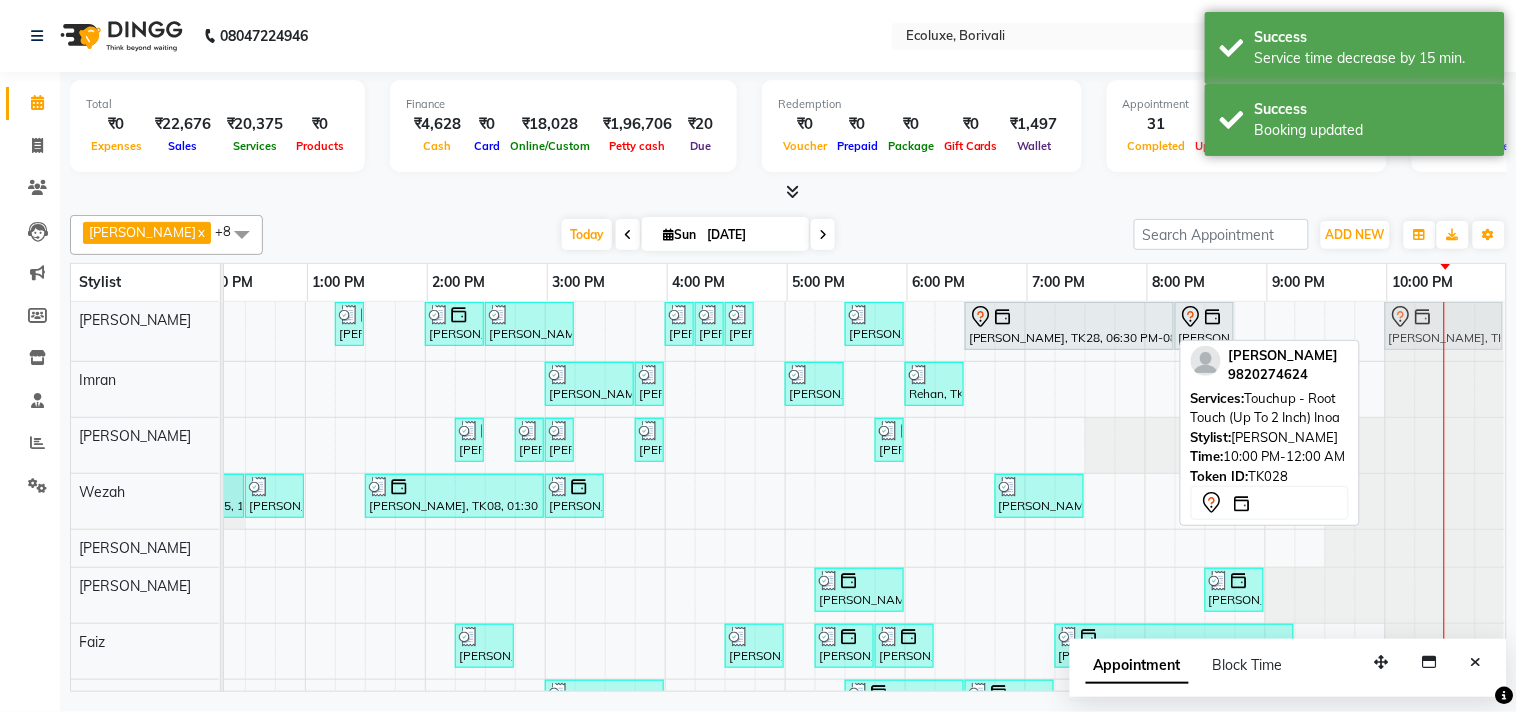 drag, startPoint x: 1407, startPoint y: 320, endPoint x: 1407, endPoint y: 340, distance: 20 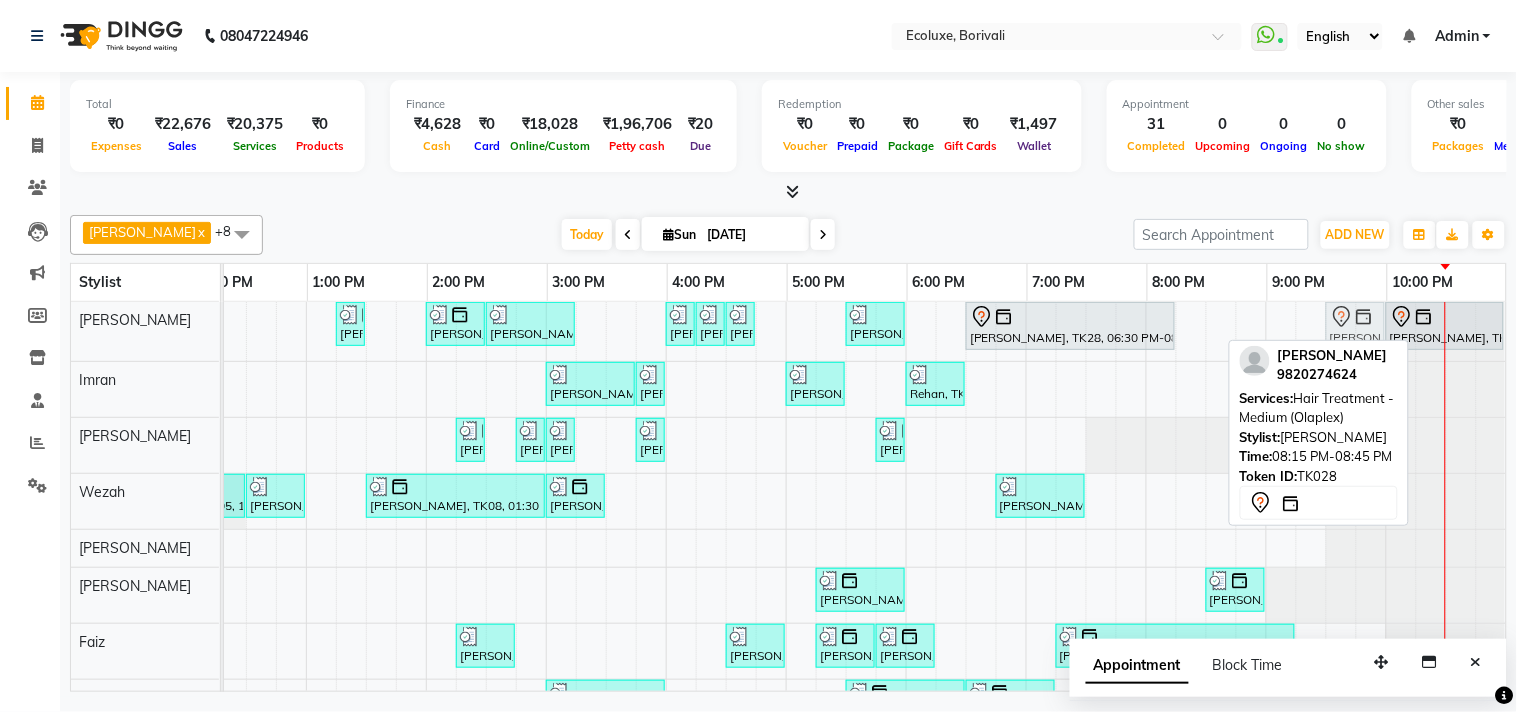 drag, startPoint x: 1194, startPoint y: 321, endPoint x: 1336, endPoint y: 321, distance: 142 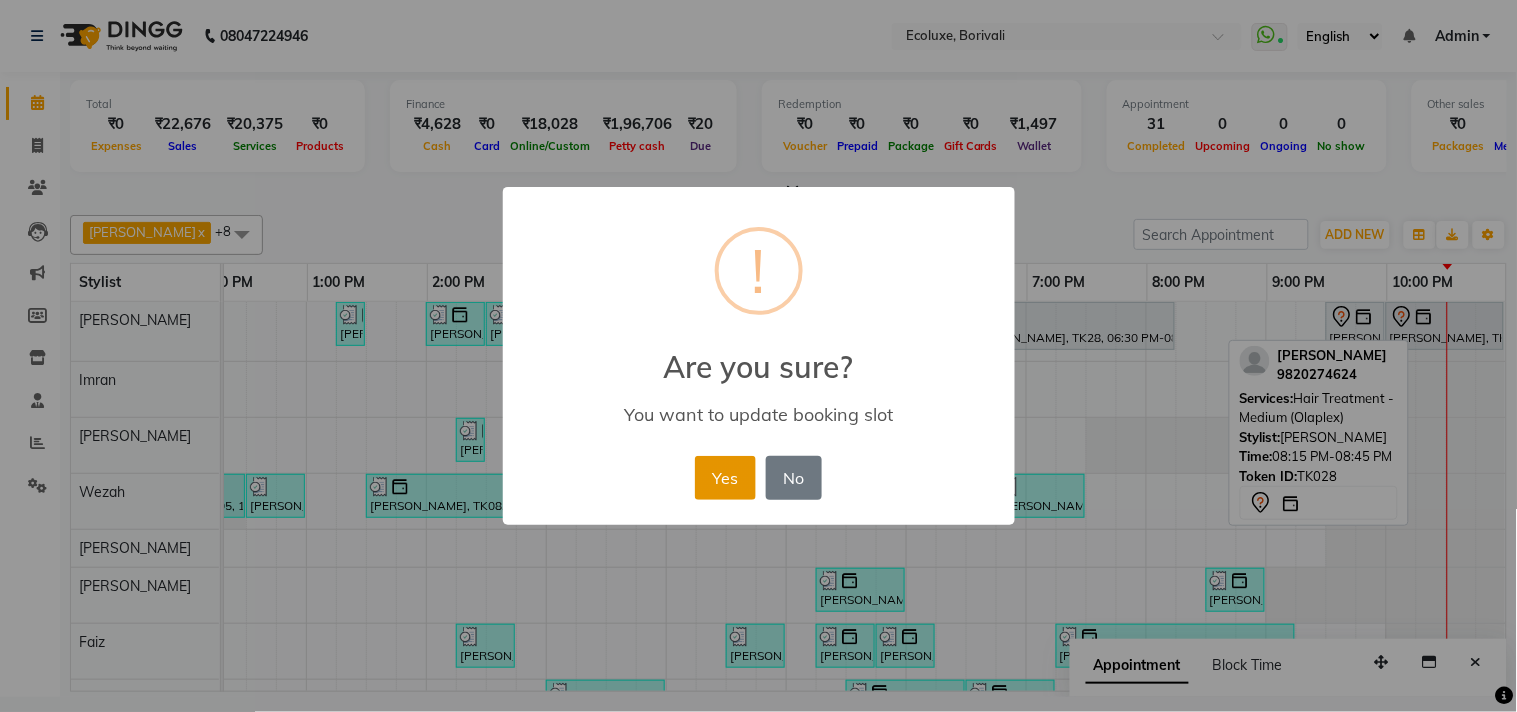 click on "Yes" at bounding box center (725, 478) 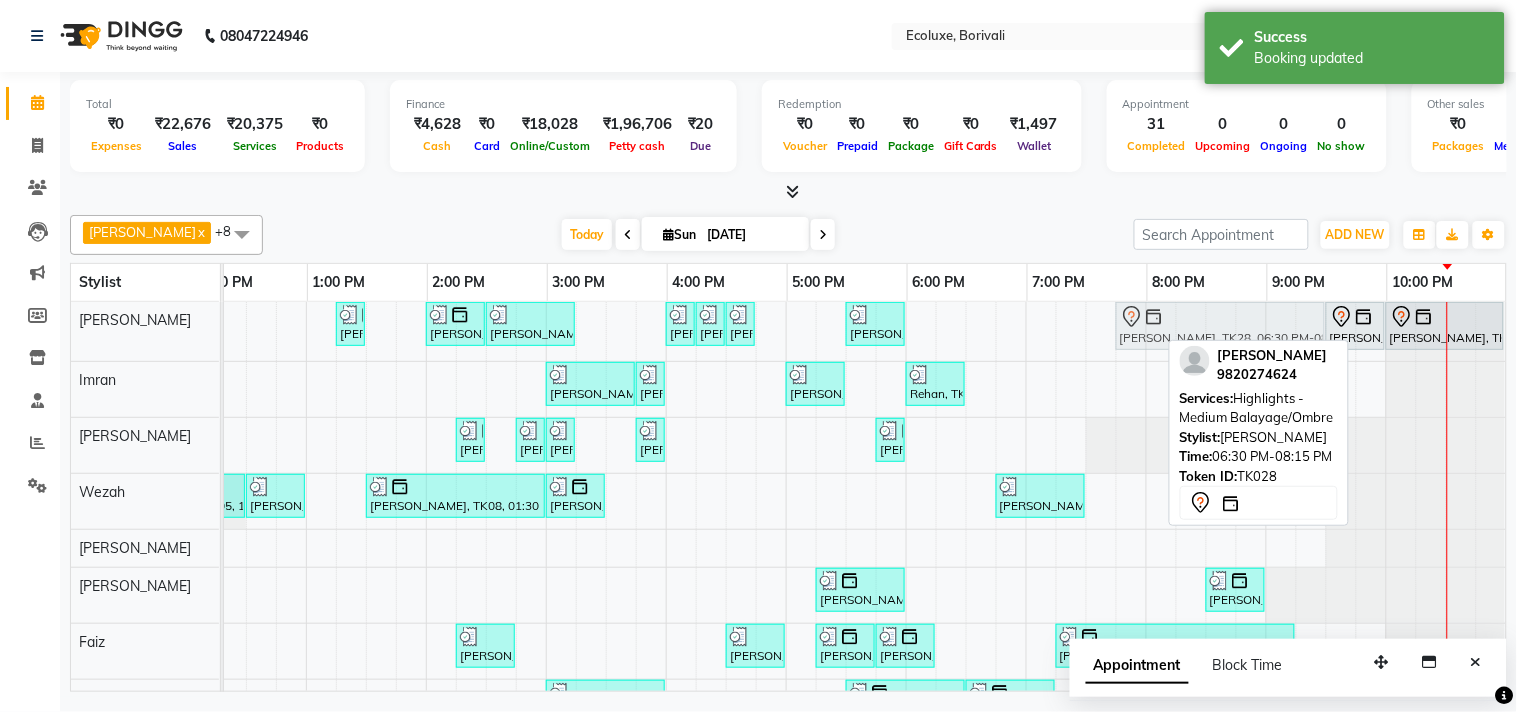 drag, startPoint x: 1043, startPoint y: 335, endPoint x: 1183, endPoint y: 332, distance: 140.03214 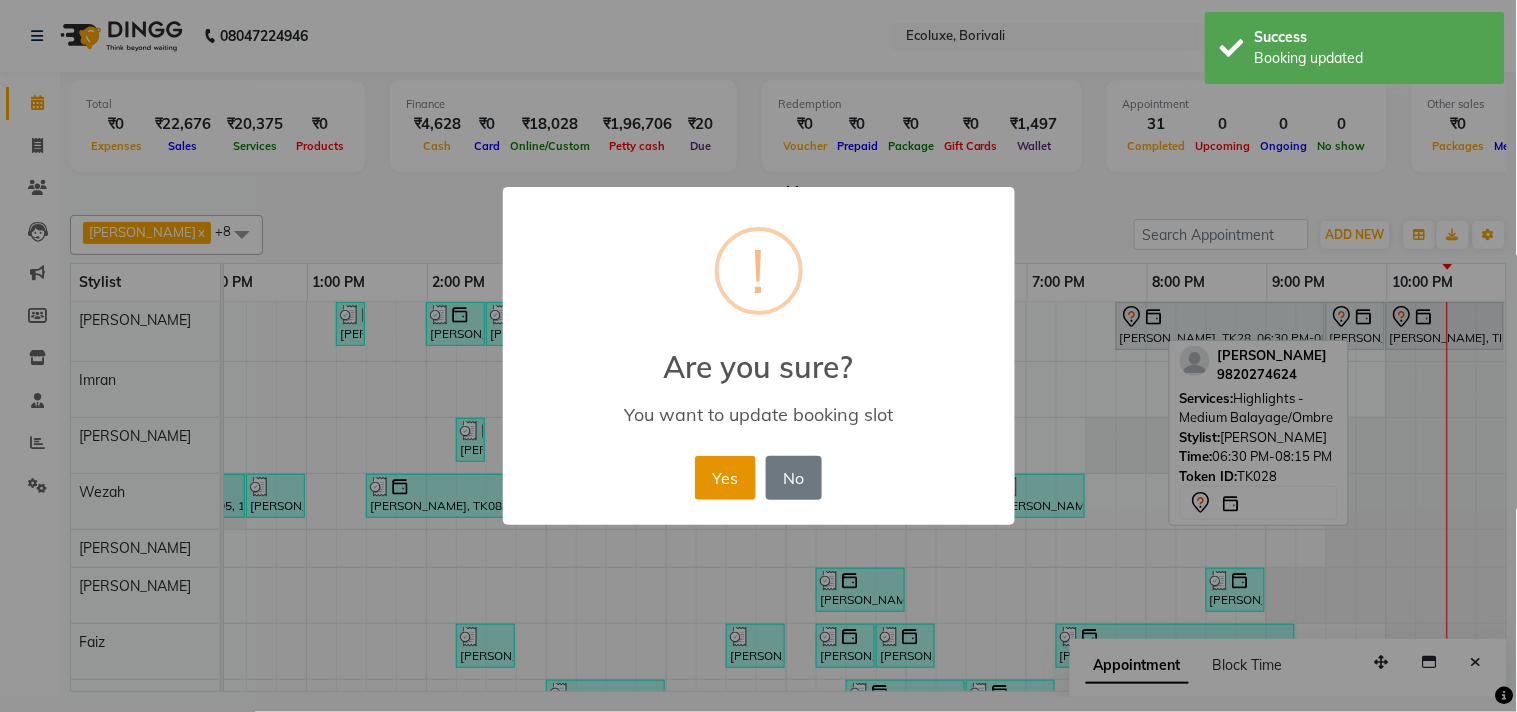 click on "Yes" at bounding box center (725, 478) 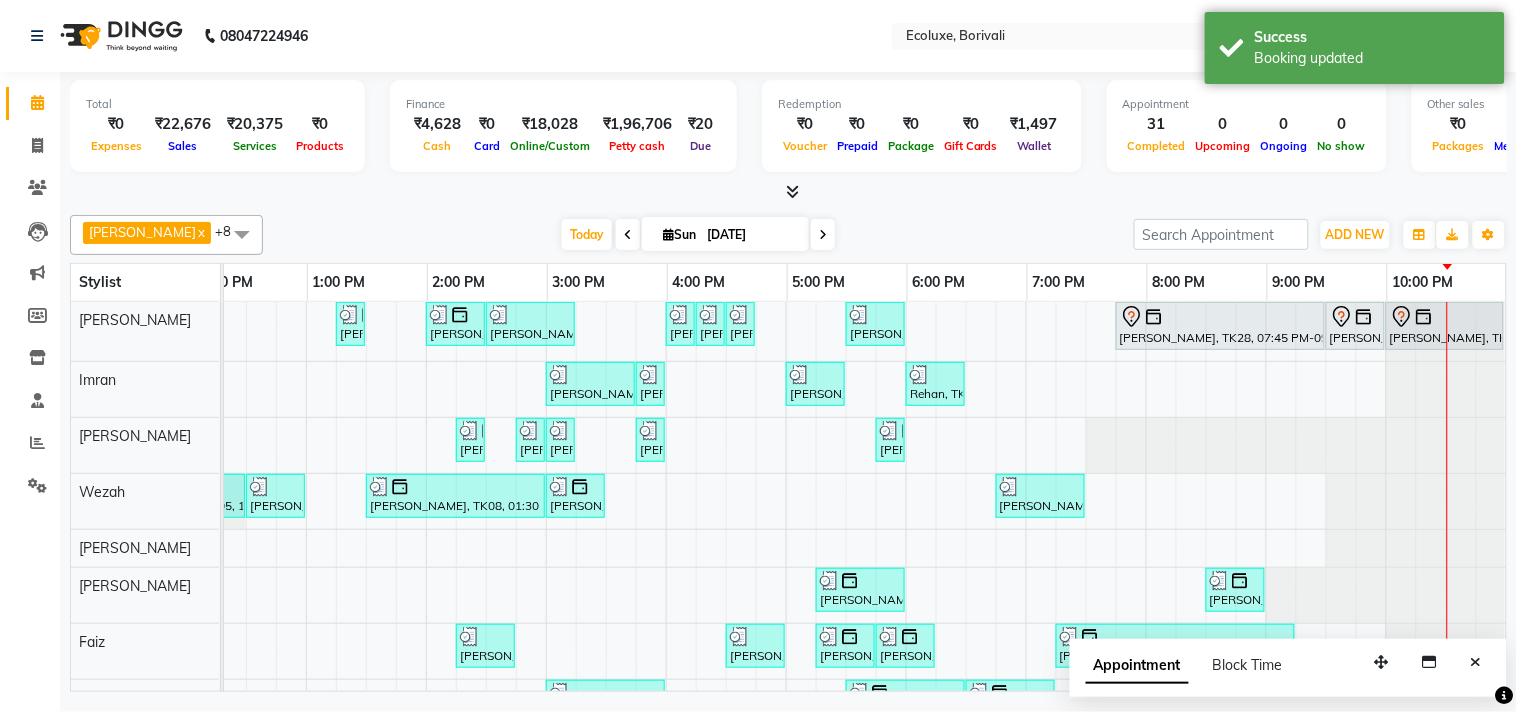 click on "[DATE]  [DATE]" at bounding box center [698, 235] 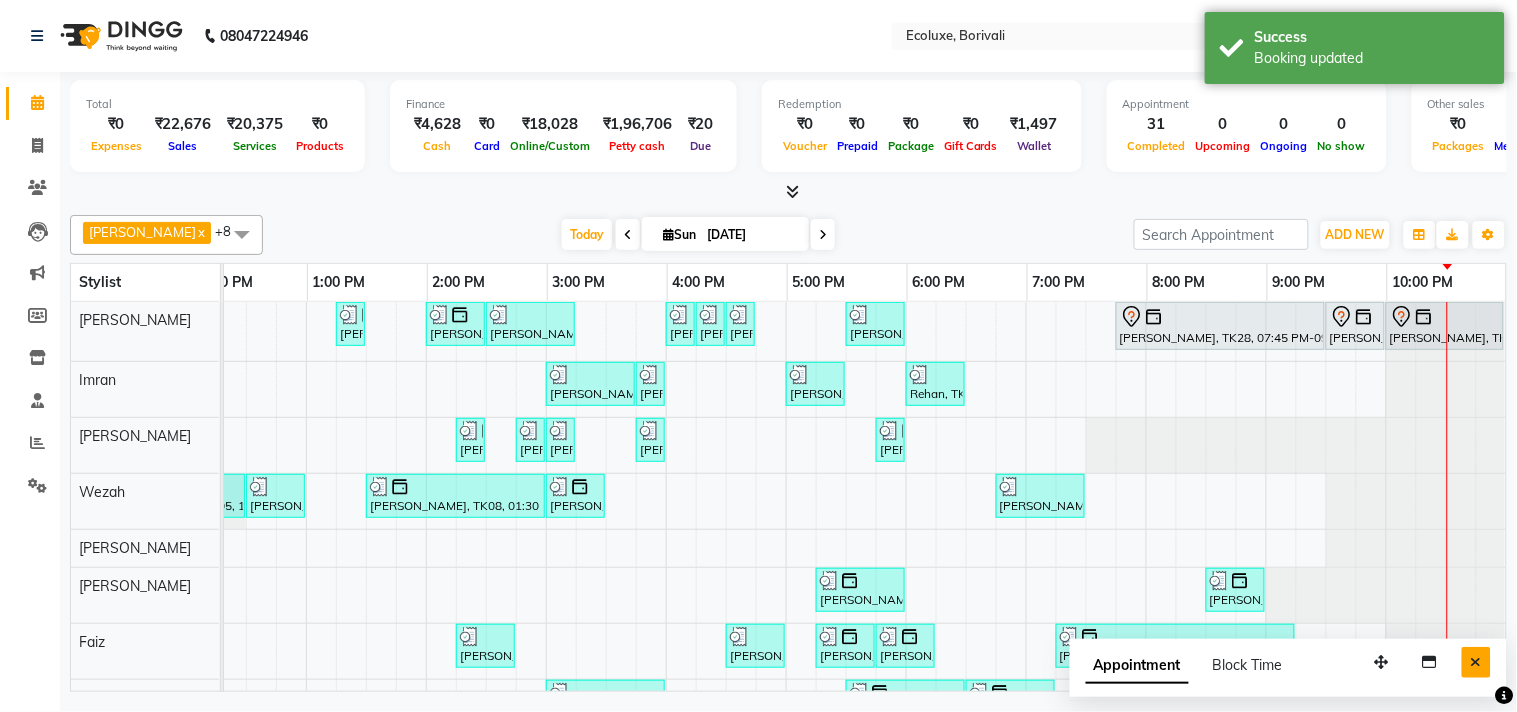 click at bounding box center (1476, 662) 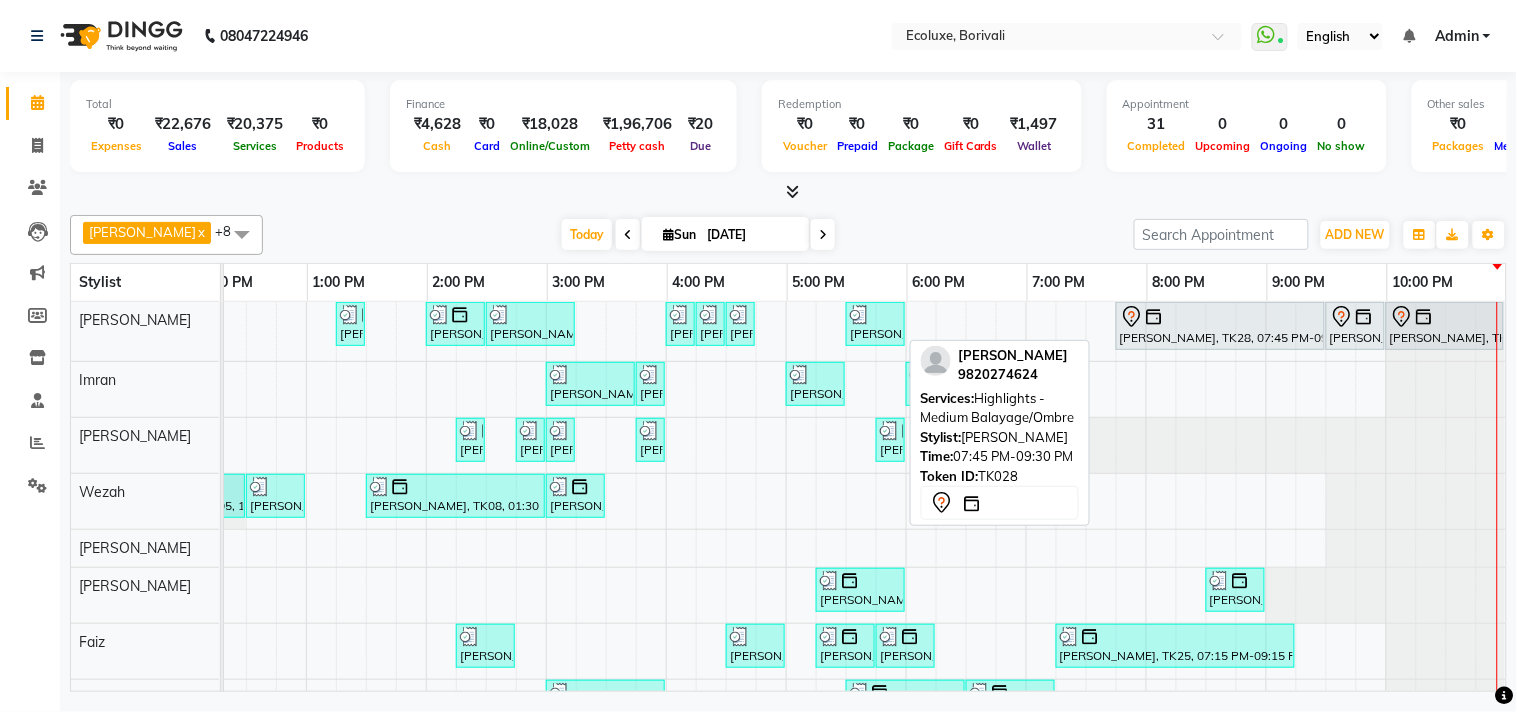 click at bounding box center (1220, 317) 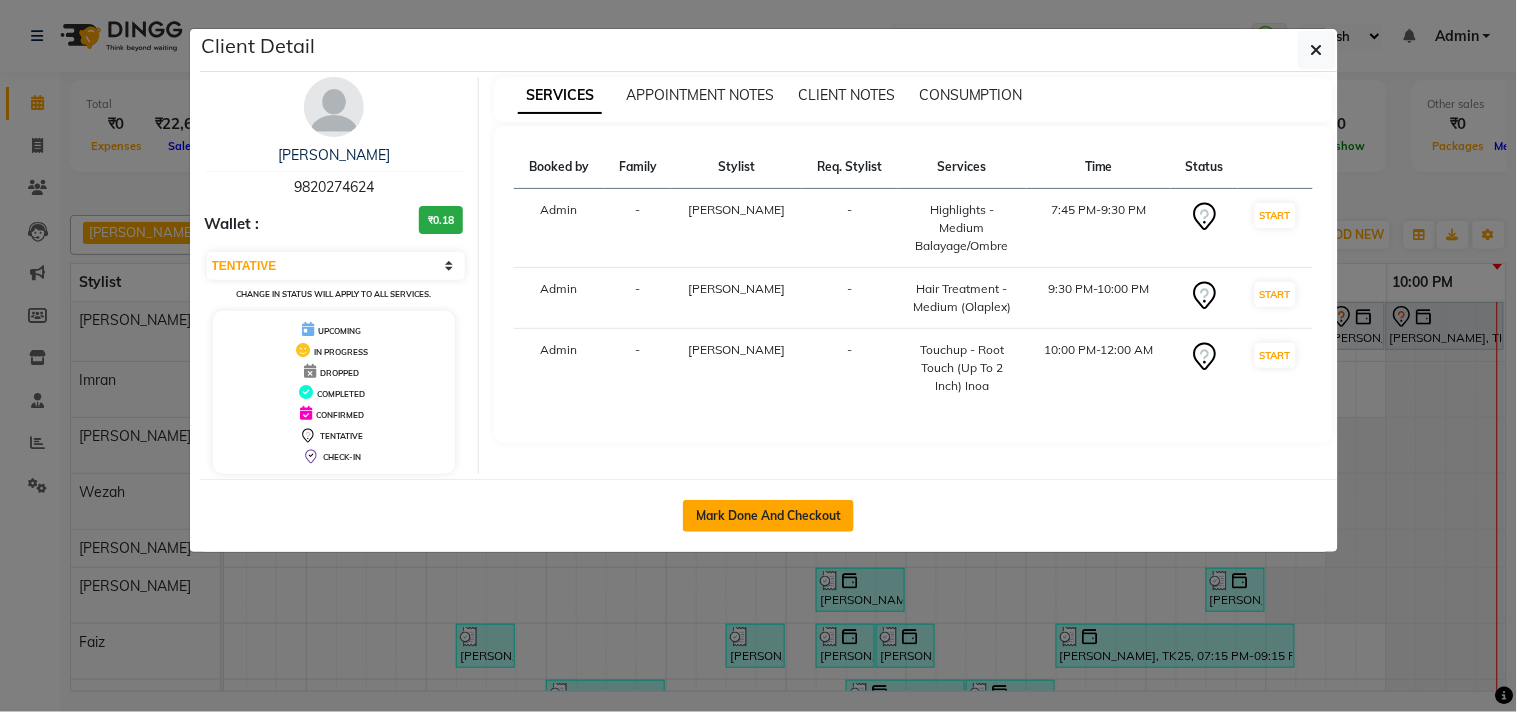 click on "Mark Done And Checkout" 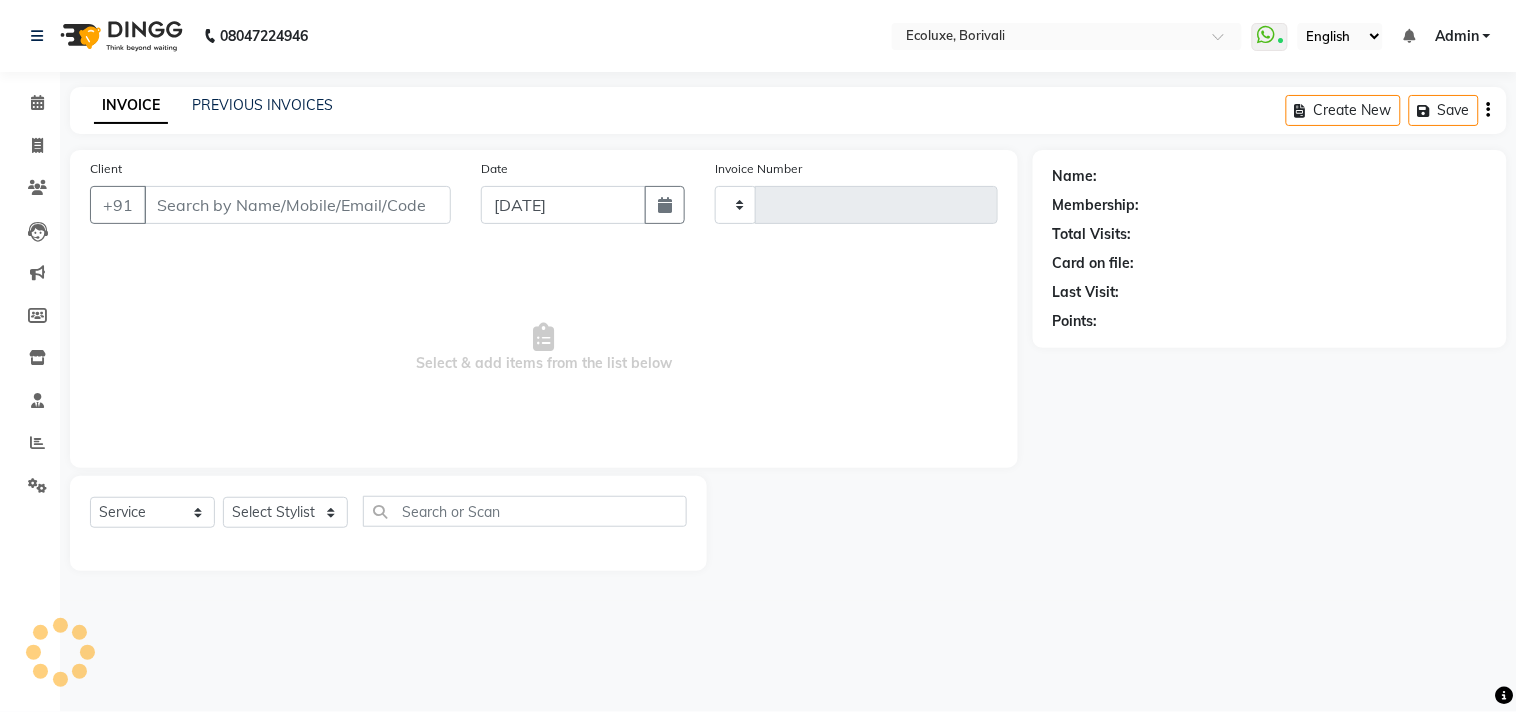 type on "1316" 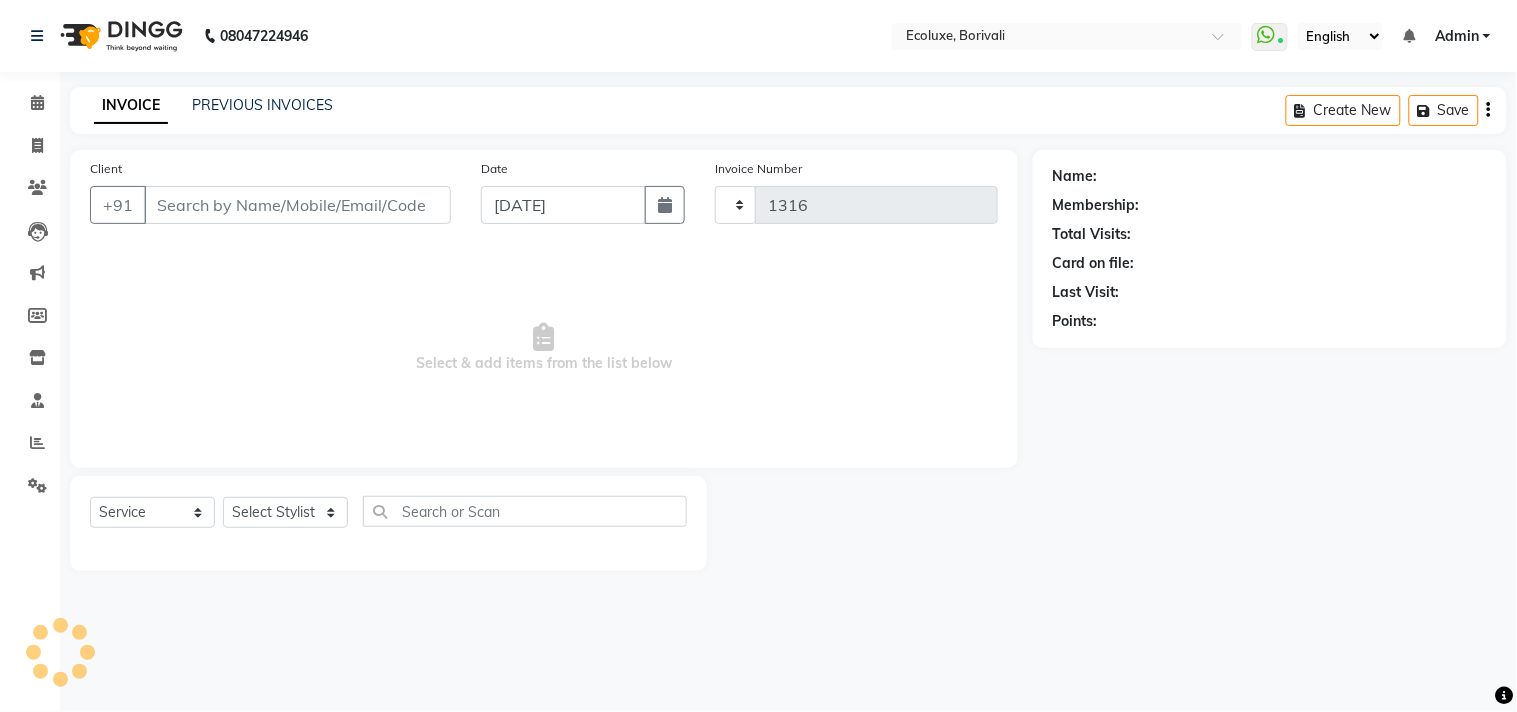 select on "5386" 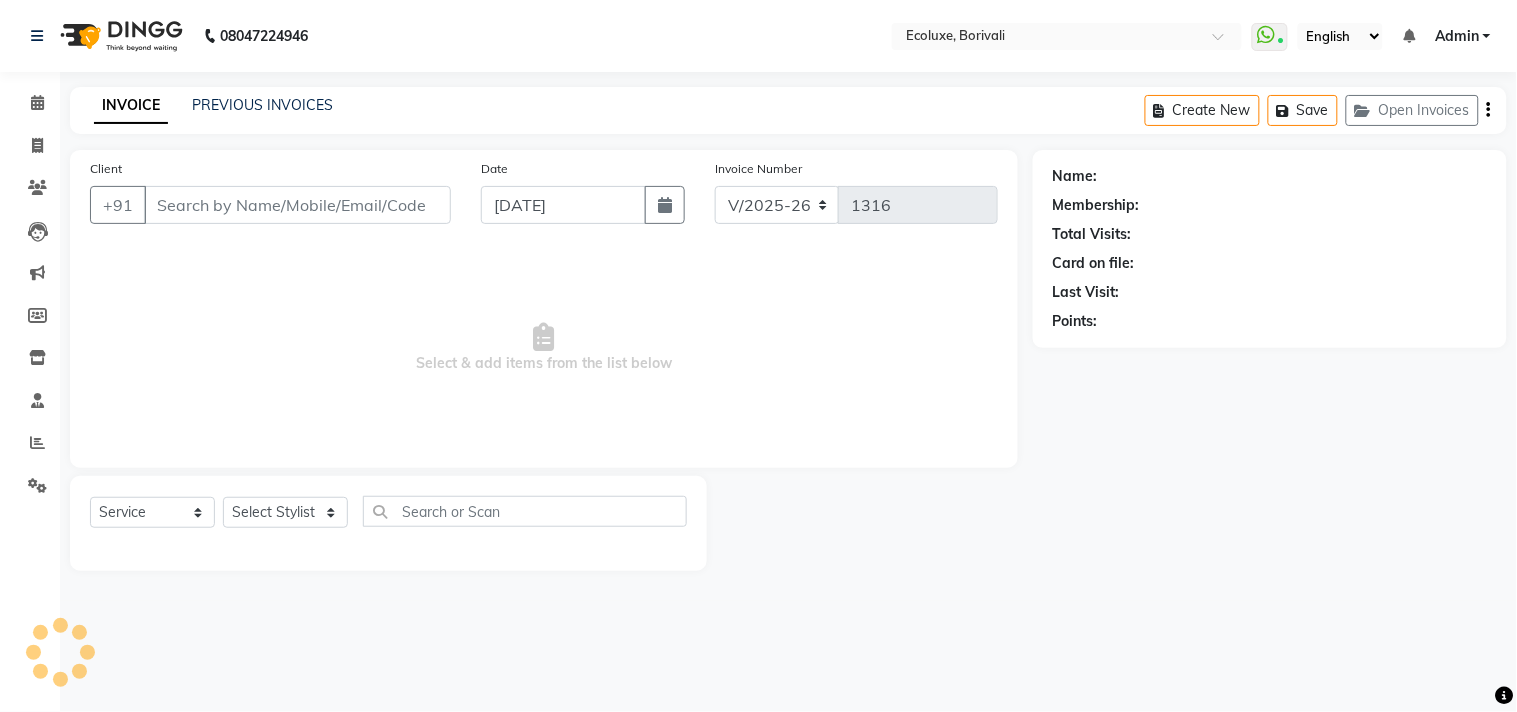 type on "9820274624" 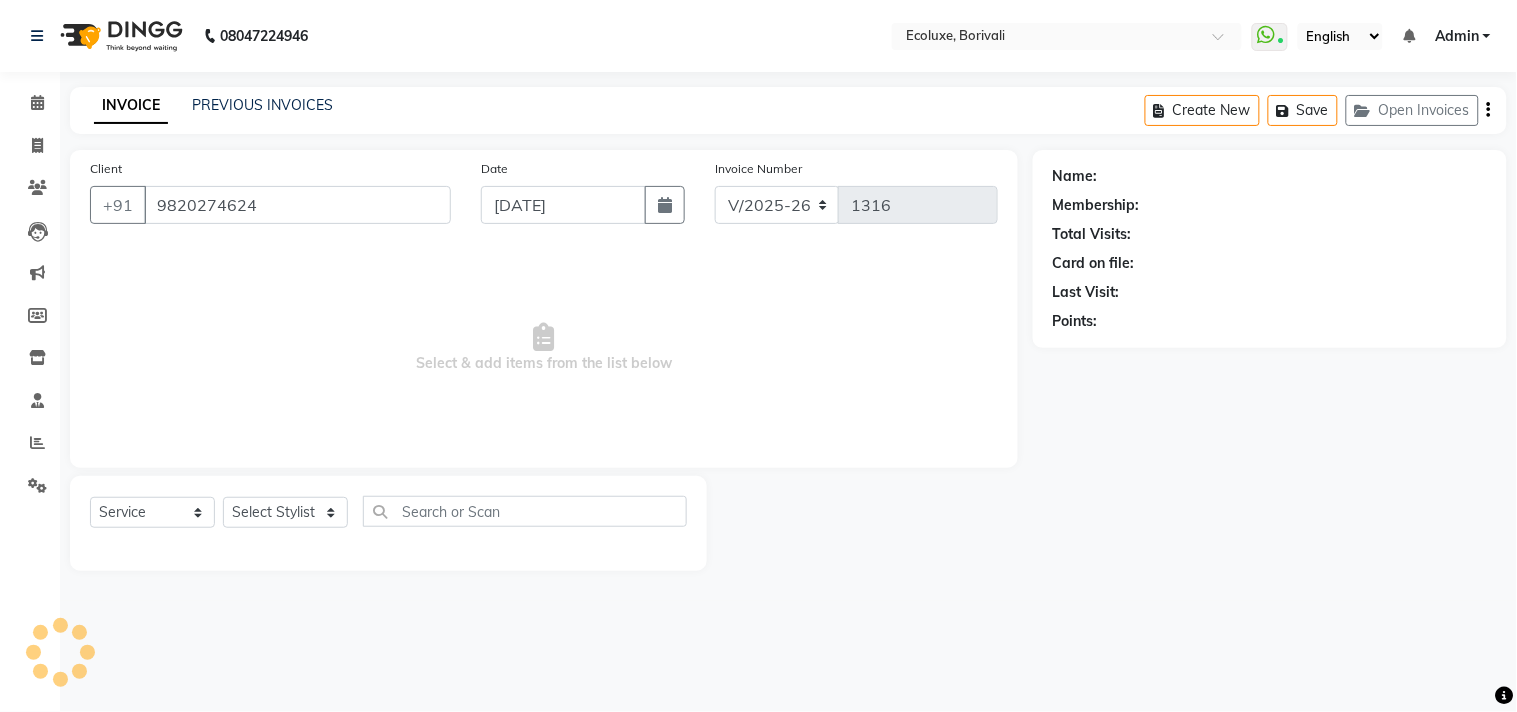select on "35738" 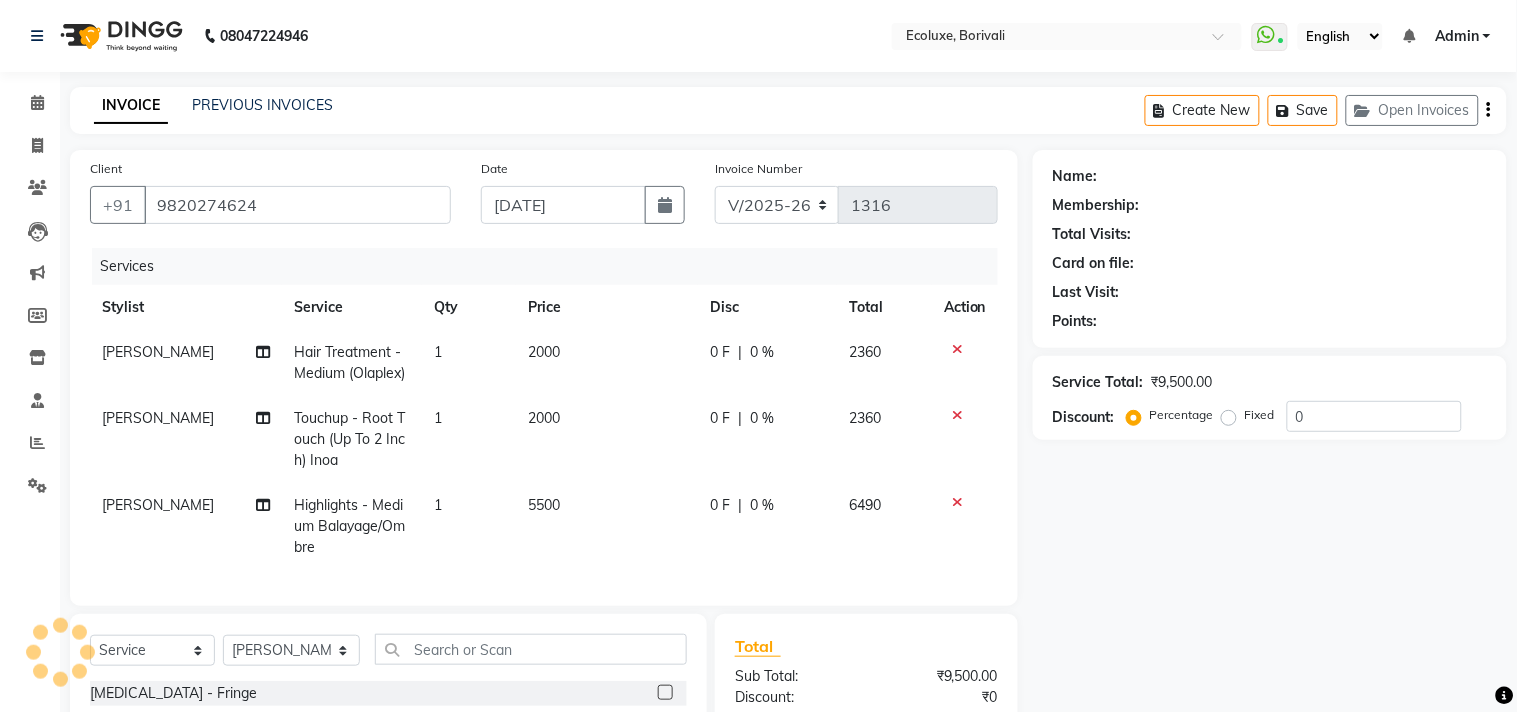 select on "1: Object" 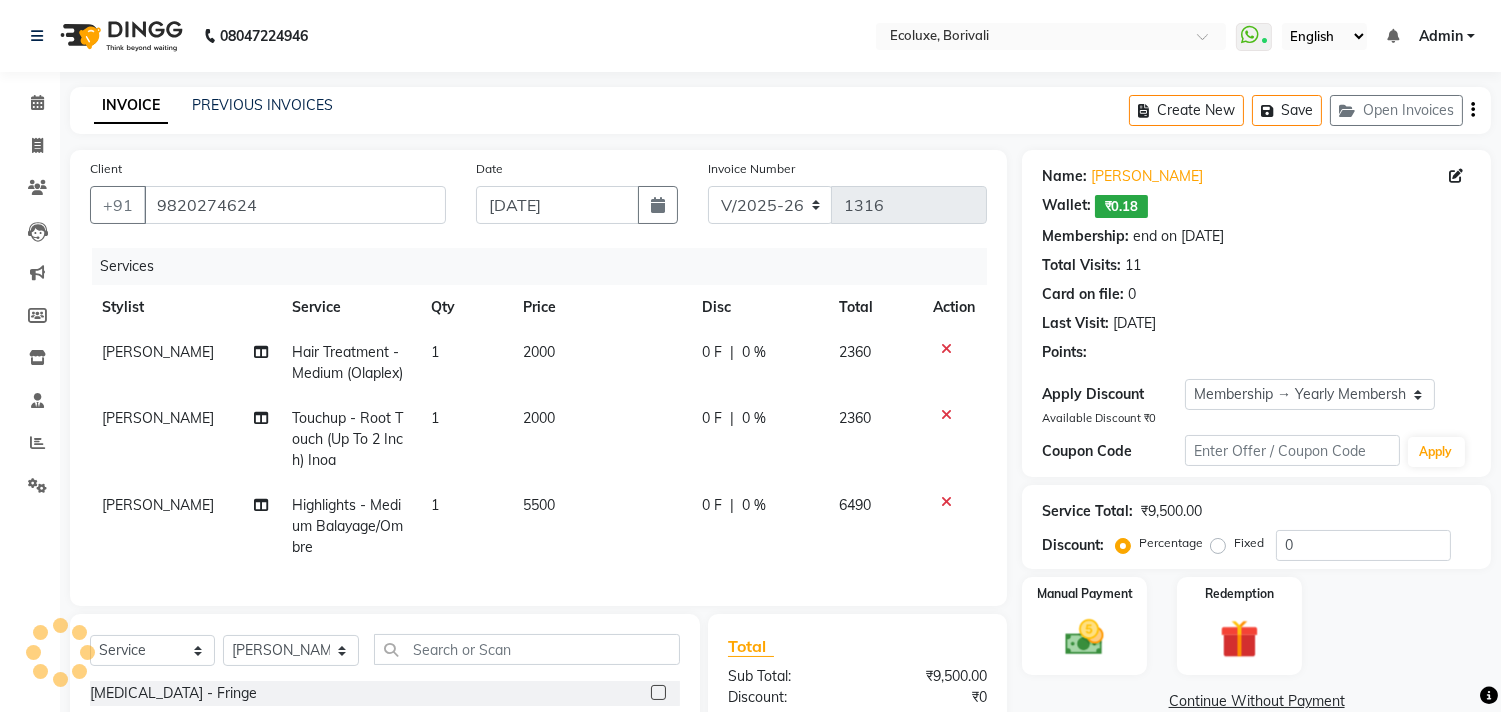 type on "20" 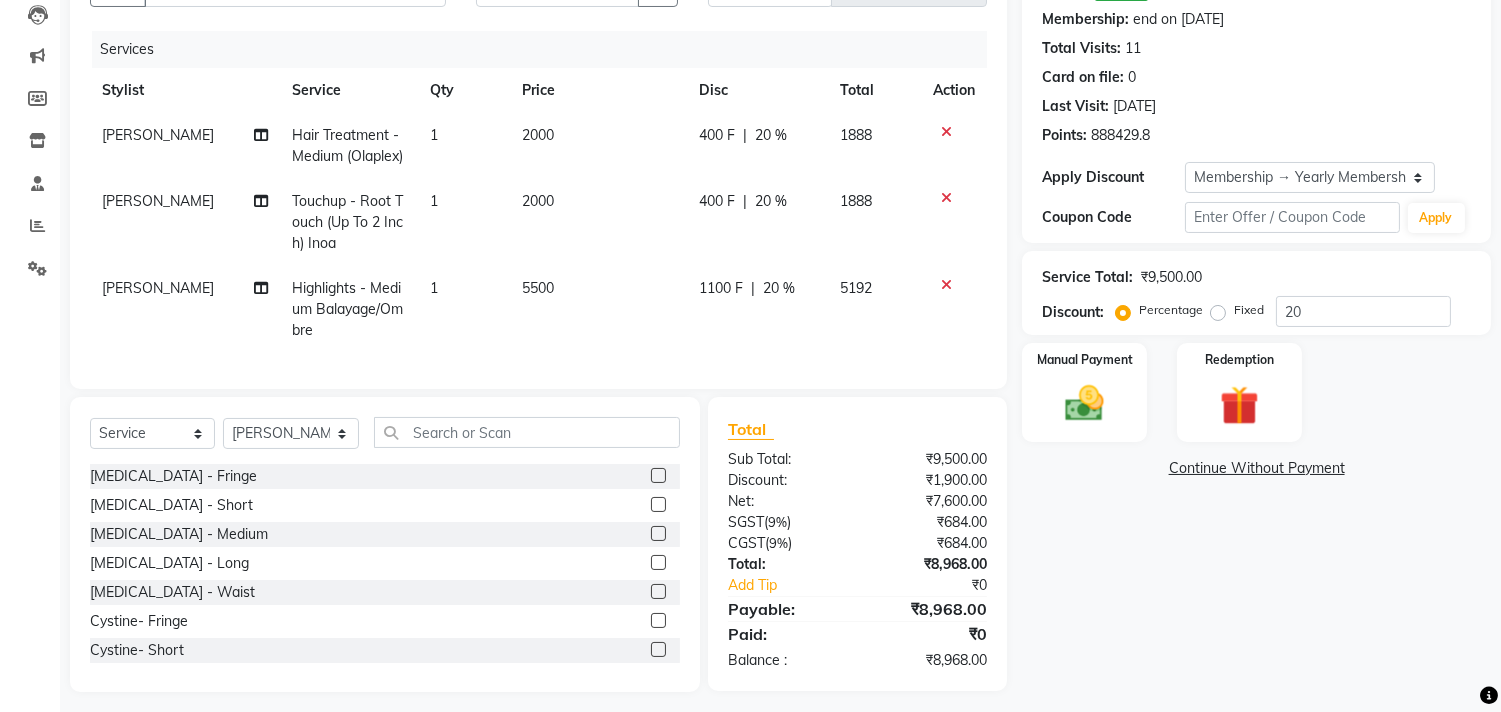 scroll, scrollTop: 243, scrollLeft: 0, axis: vertical 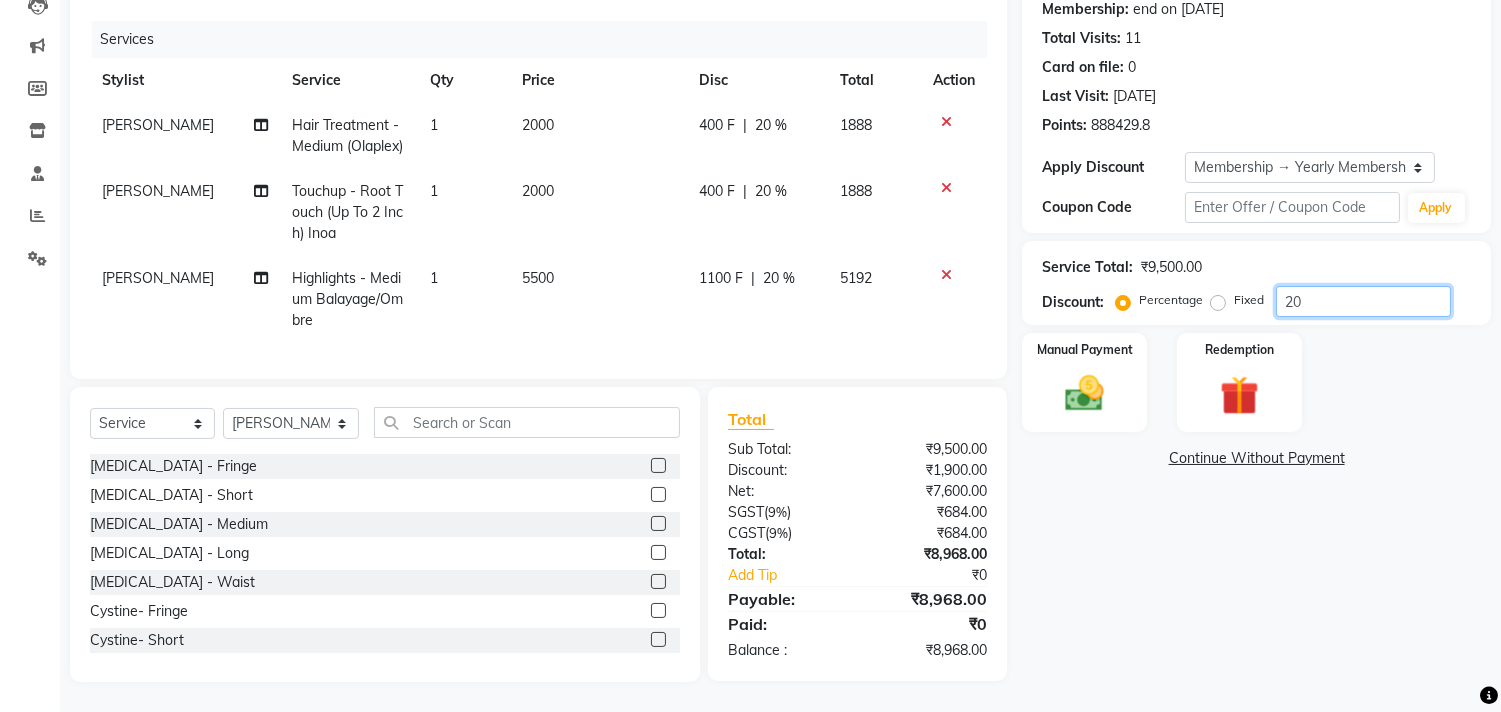 drag, startPoint x: 1322, startPoint y: 288, endPoint x: 1252, endPoint y: 286, distance: 70.028564 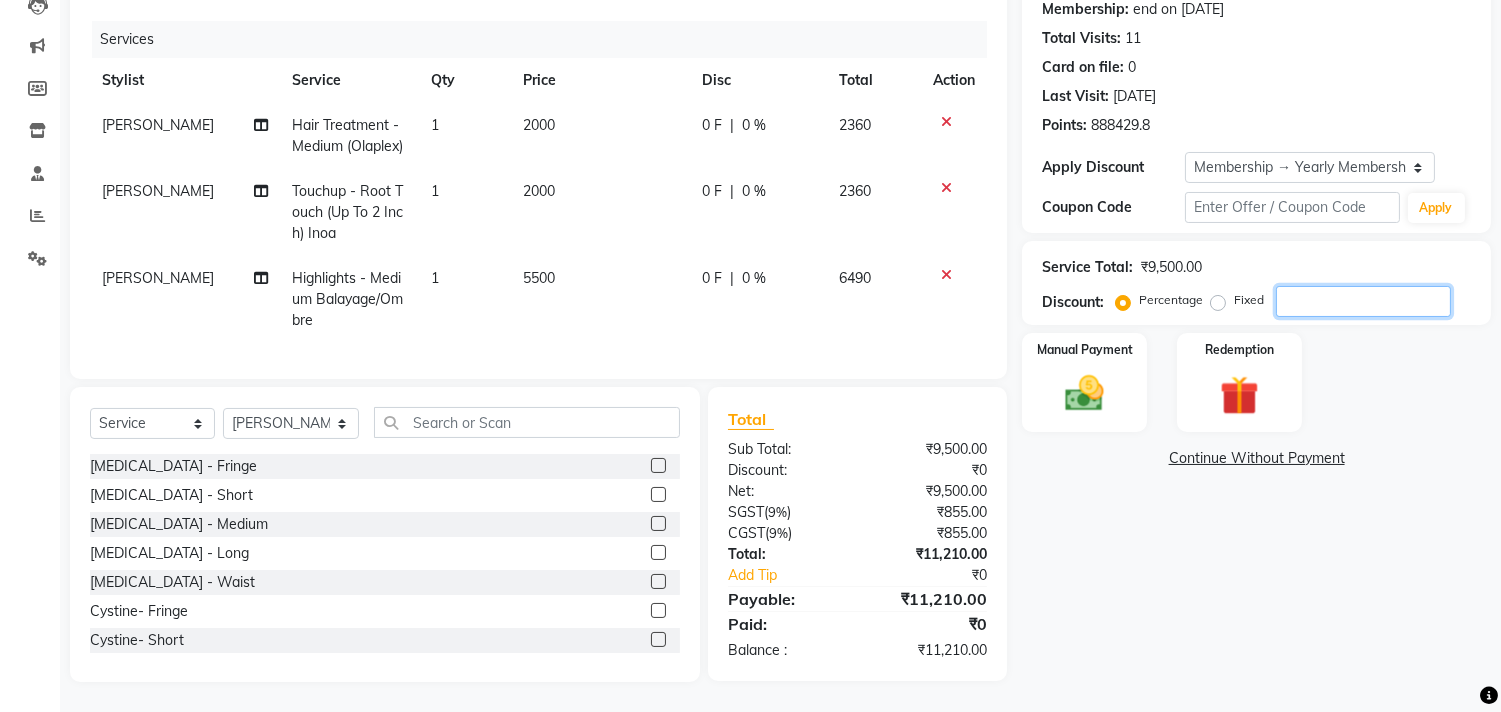 type 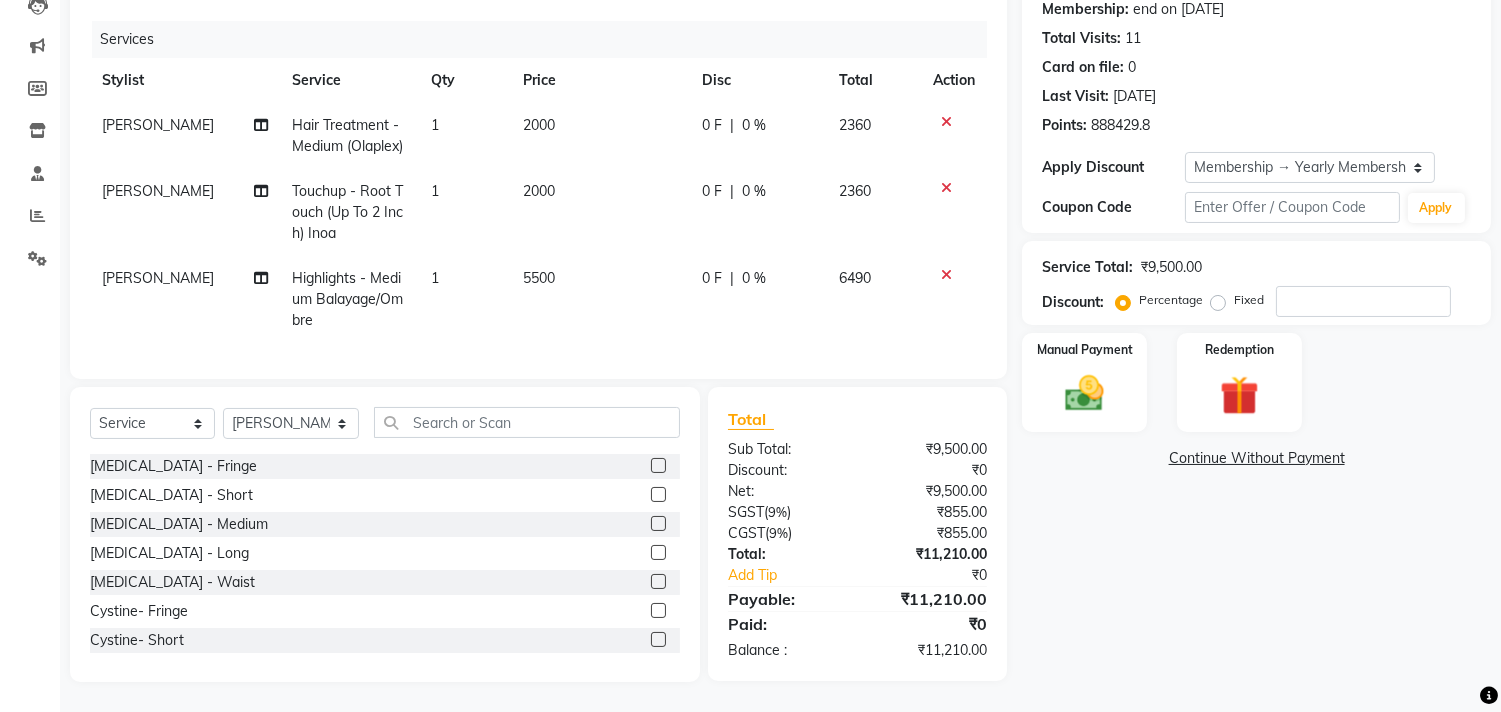 click on "5500" 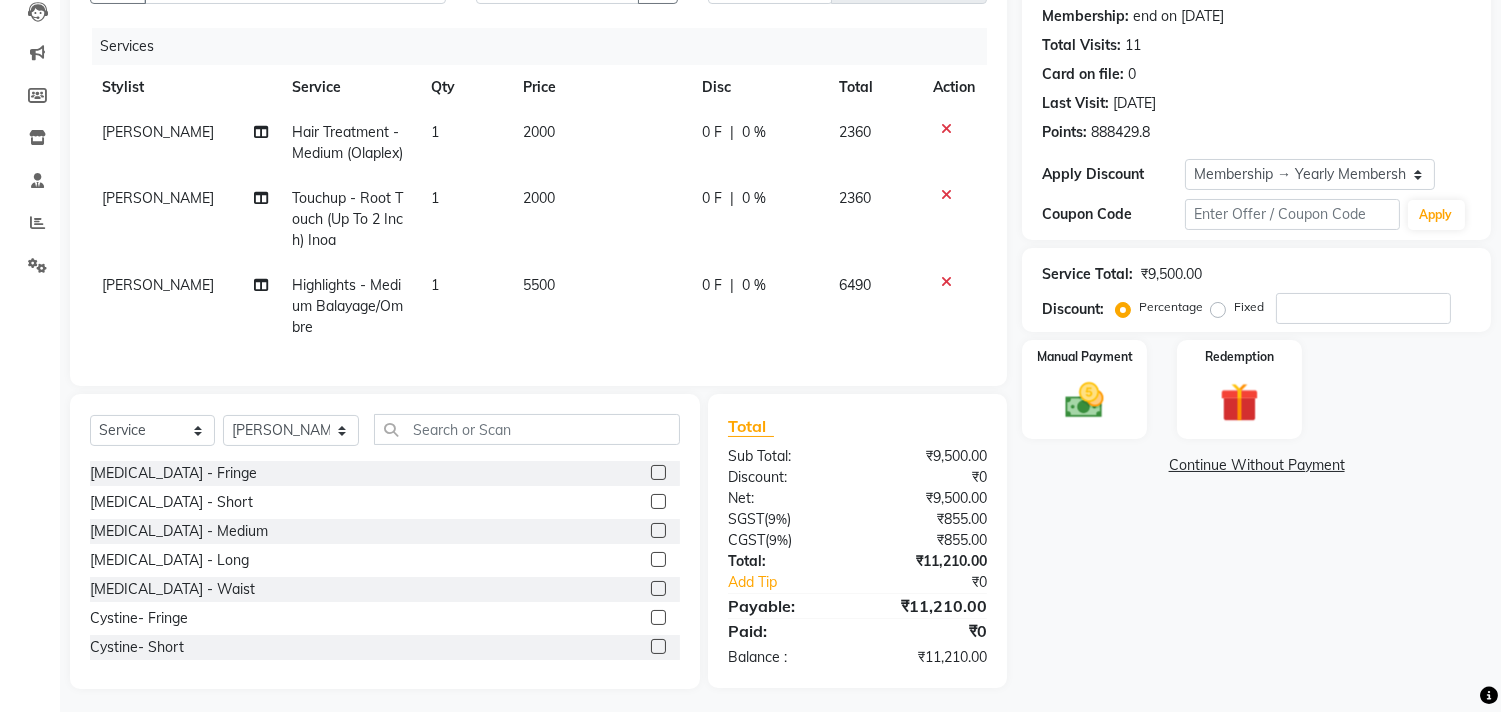 select on "35738" 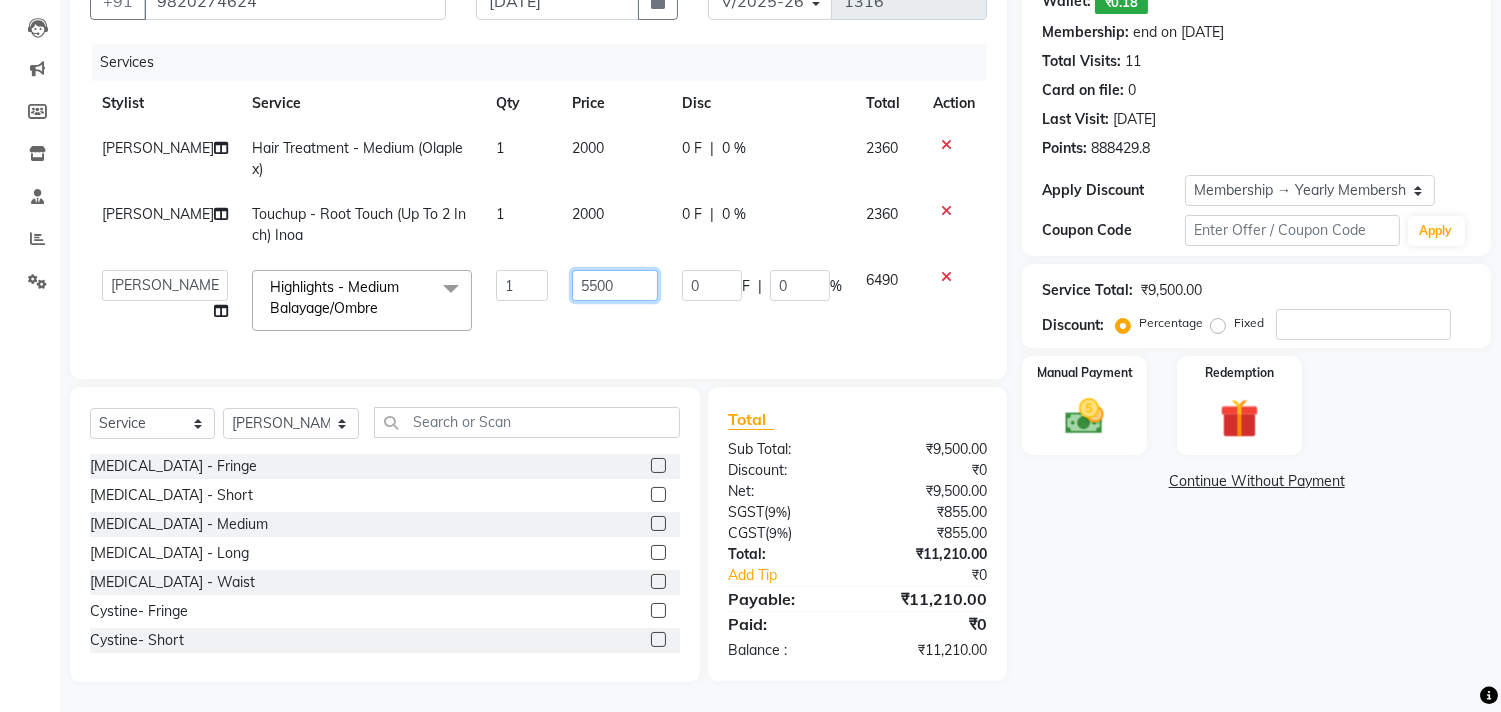 drag, startPoint x: 617, startPoint y: 266, endPoint x: 508, endPoint y: 251, distance: 110.02727 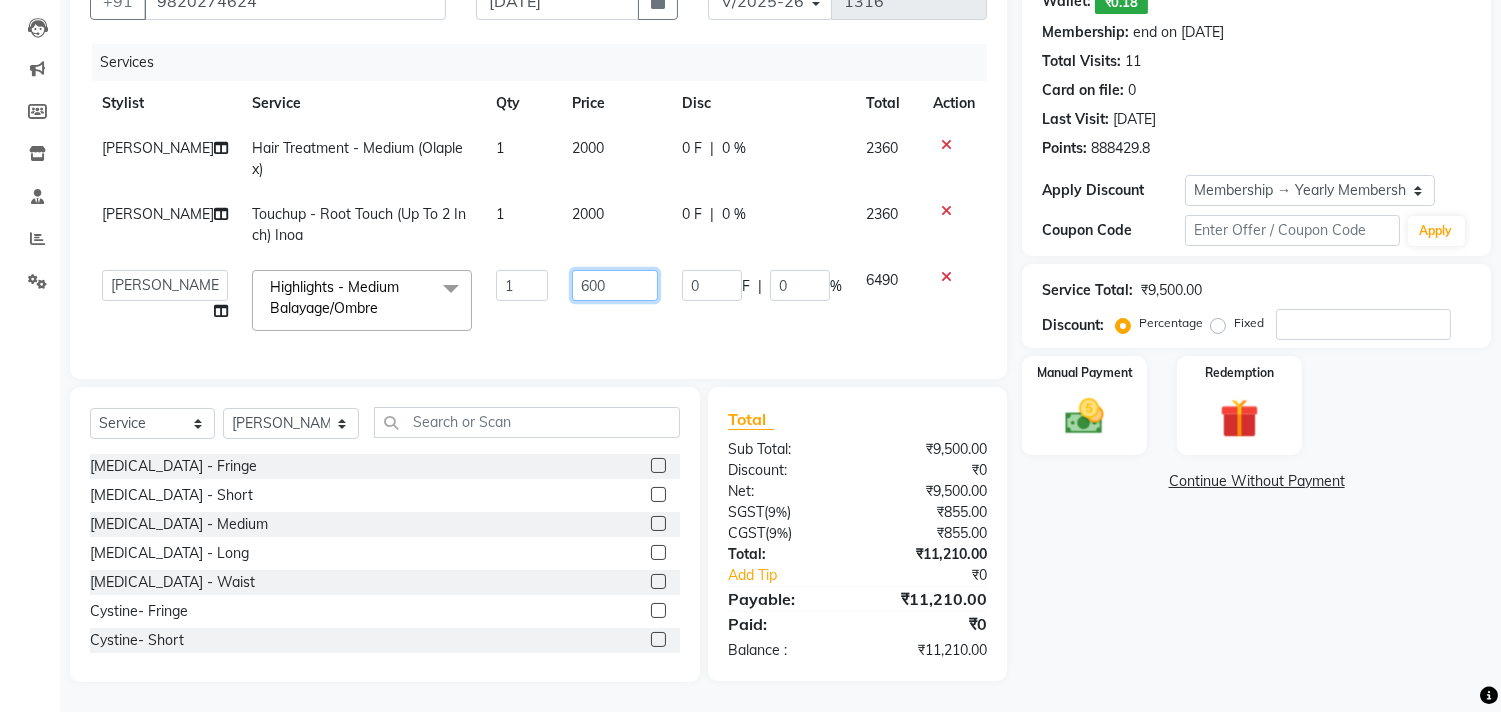 type on "6000" 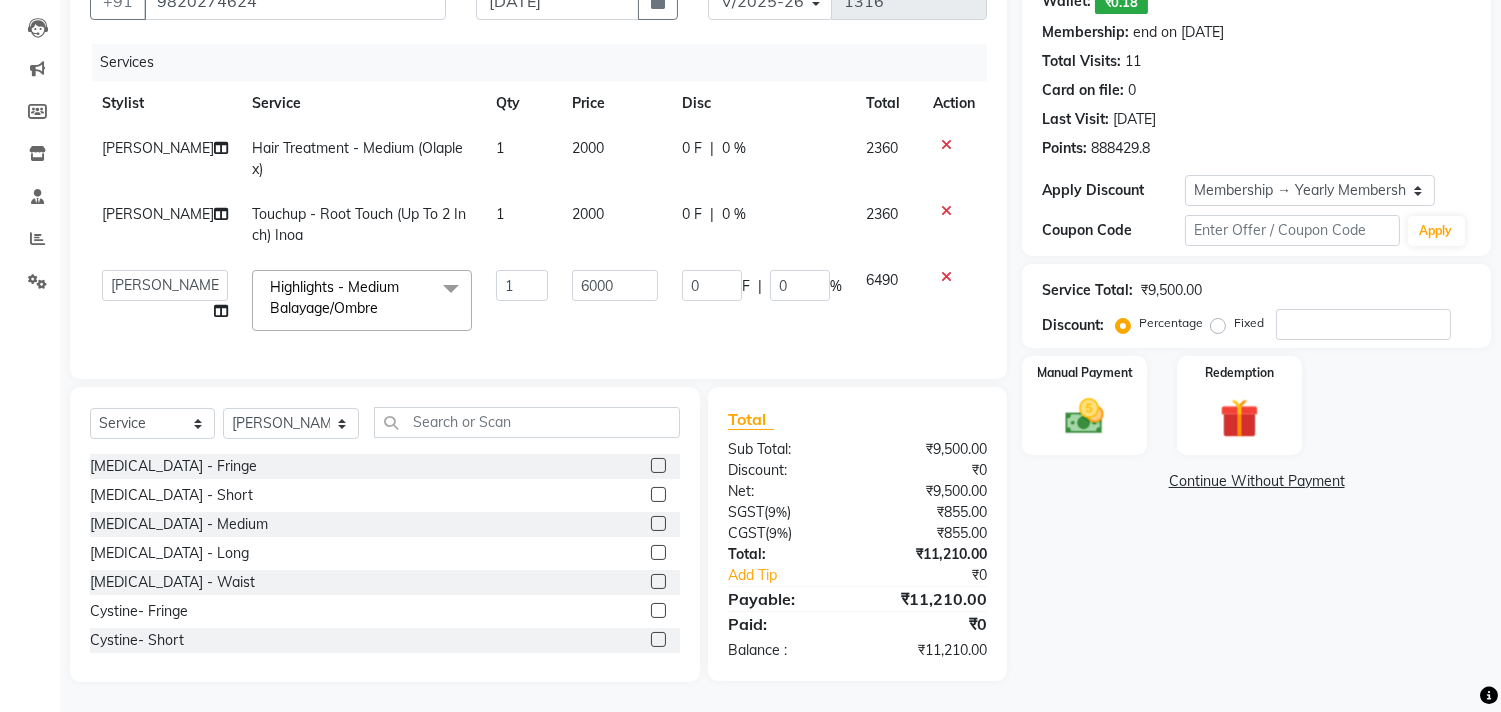 click on "Calendar  Invoice  Clients  Leads   Marketing  Members  Inventory  Staff  Reports  Settings Completed InProgress Upcoming Dropped Tentative Check-In Confirm Bookings Generate Report Segments Page Builder" 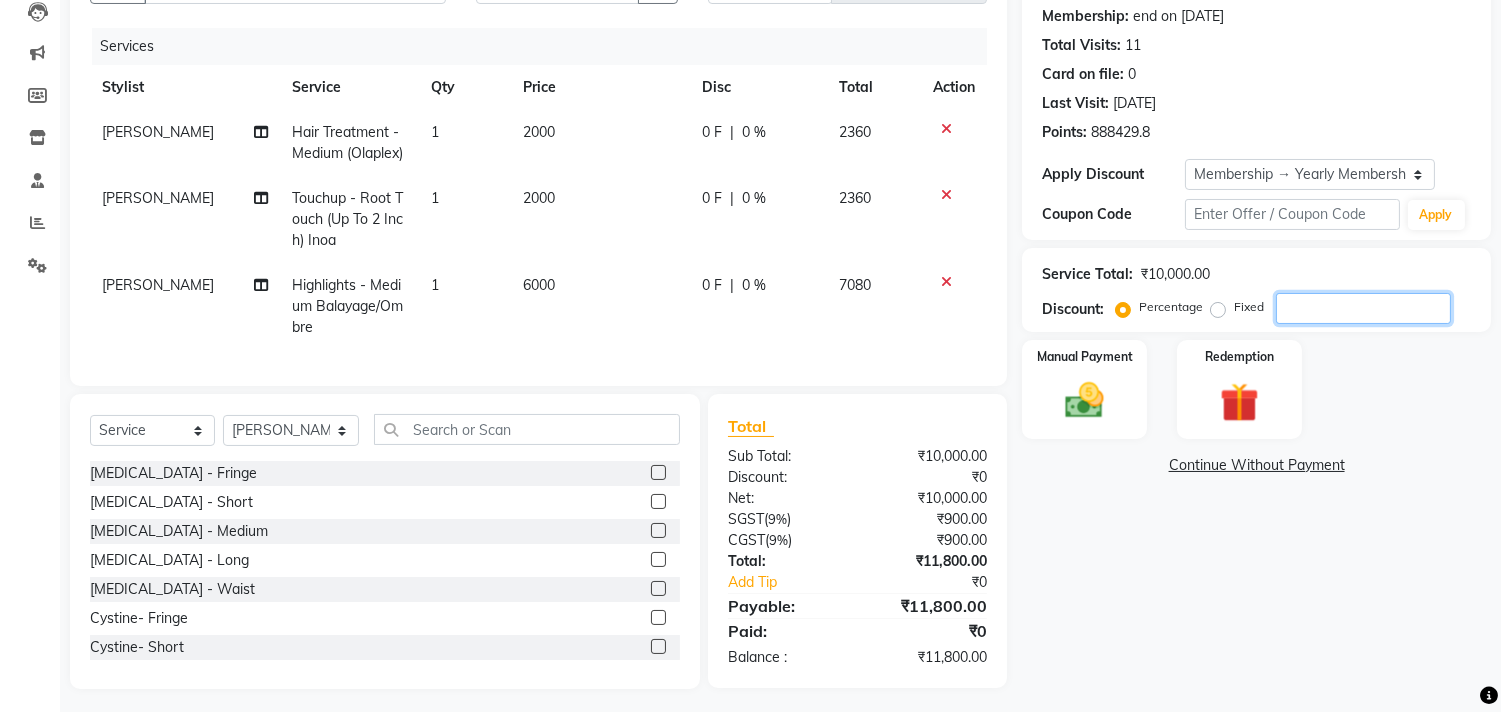click 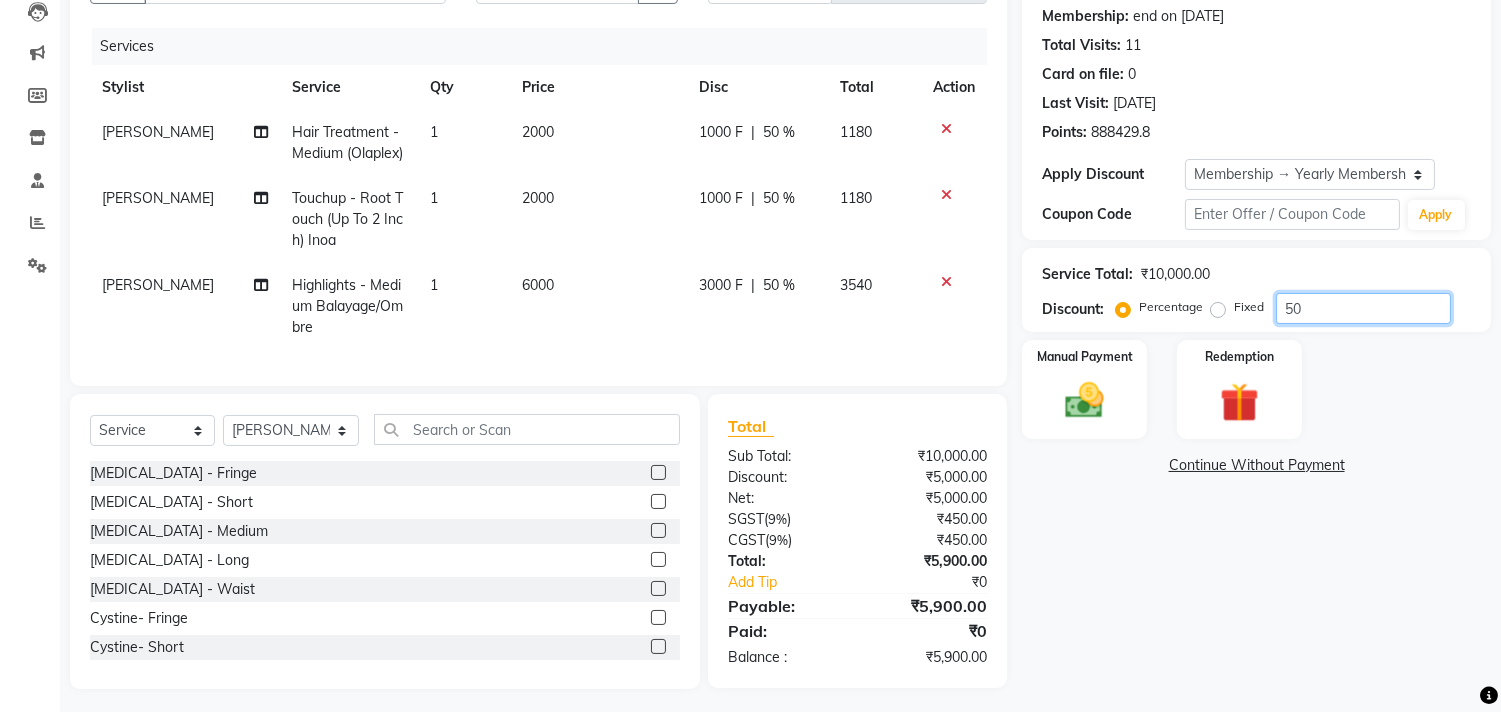 type on "50" 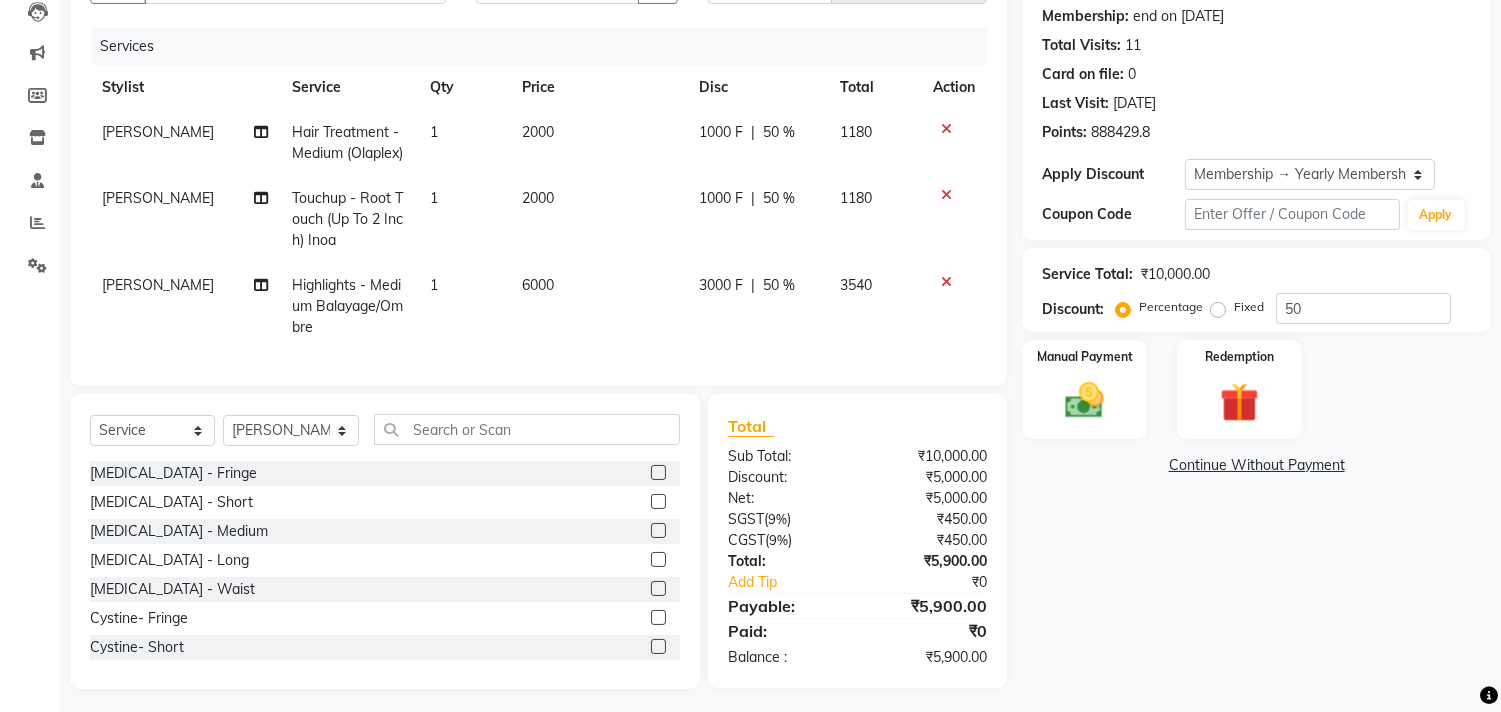 click on "Name: [PERSON_NAME]  Wallet:   ₹0.18  Membership: end on [DATE] Total Visits:  11 Card on file:  0 Last Visit:   [DATE] Points:   888429.8  Apply Discount Select Membership → Yearly Membership Coupon Code Apply Service Total:  ₹10,000.00  Discount:  Percentage   Fixed  50 Manual Payment Redemption  Continue Without Payment" 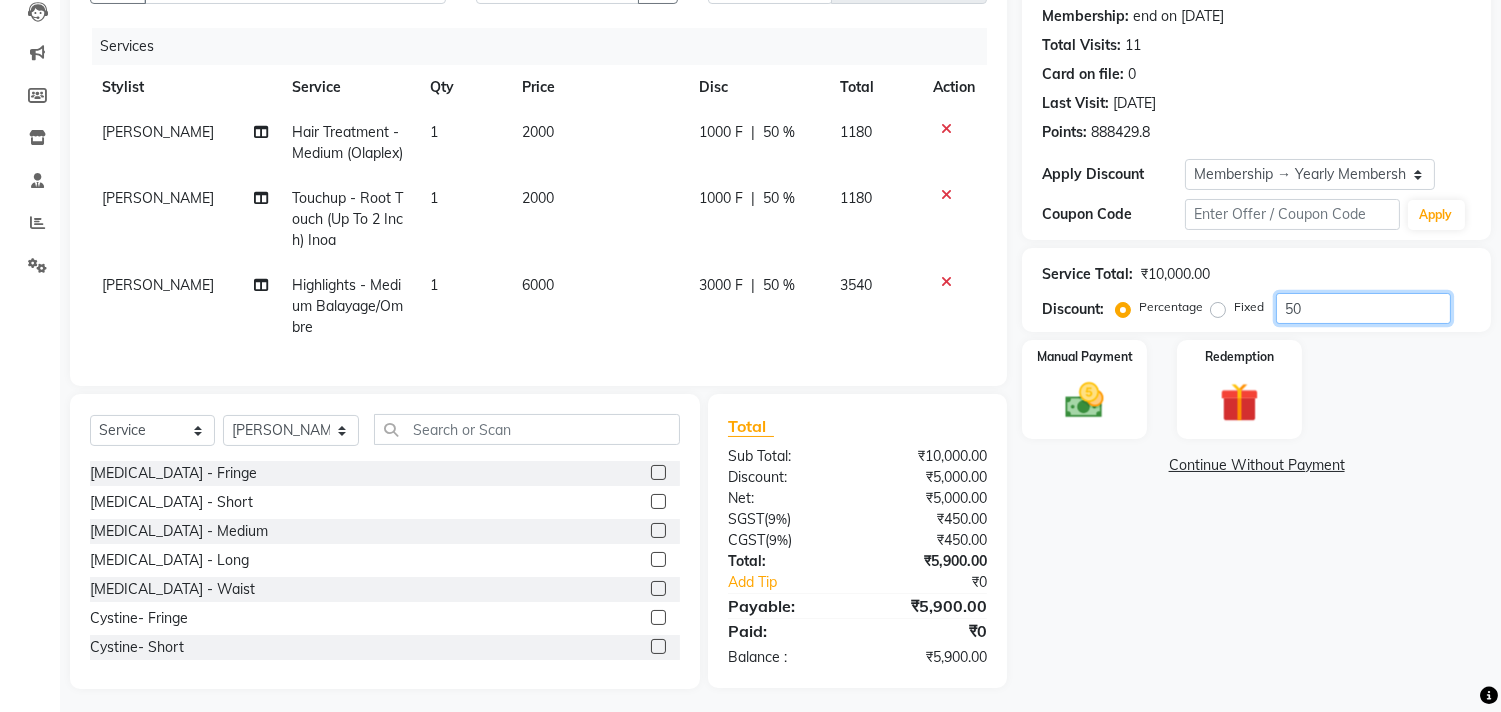 drag, startPoint x: 1238, startPoint y: 305, endPoint x: 1211, endPoint y: 305, distance: 27 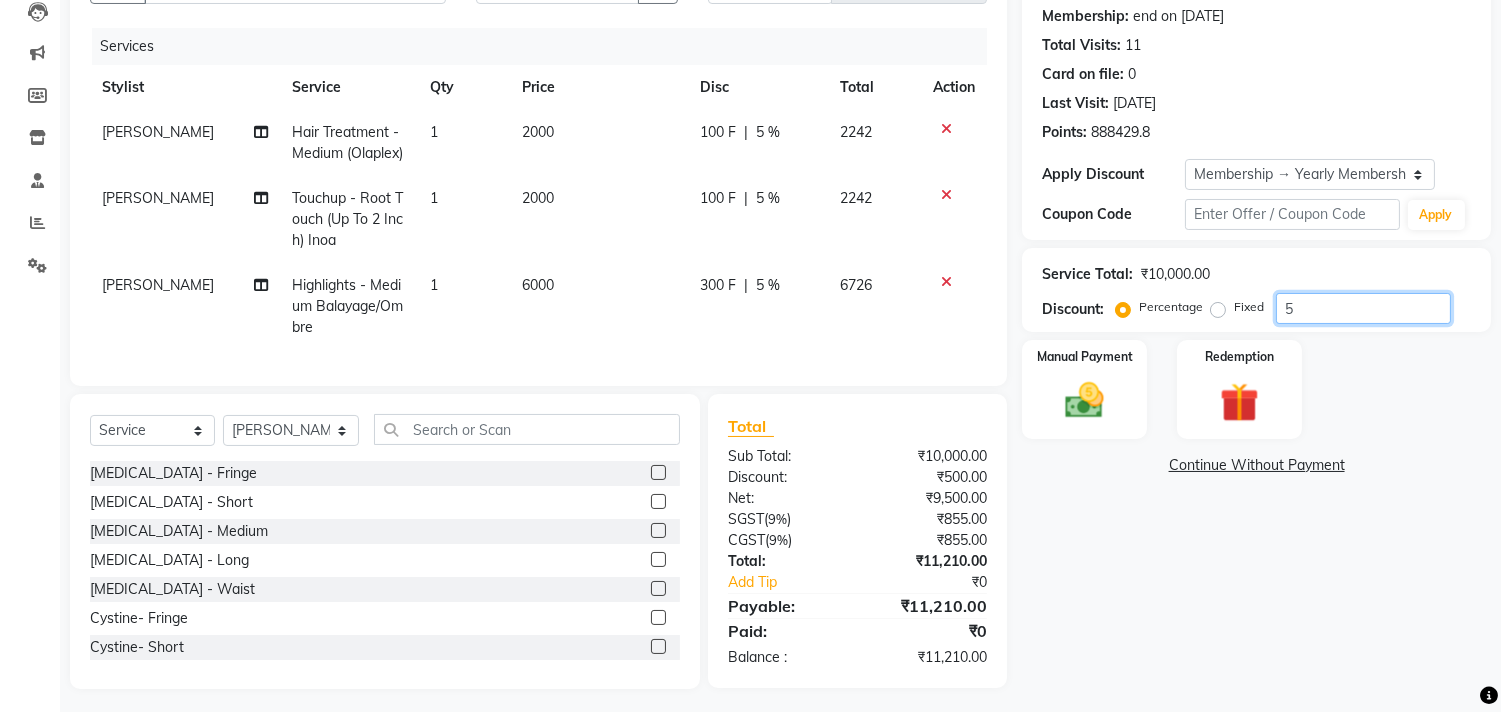 type on "50" 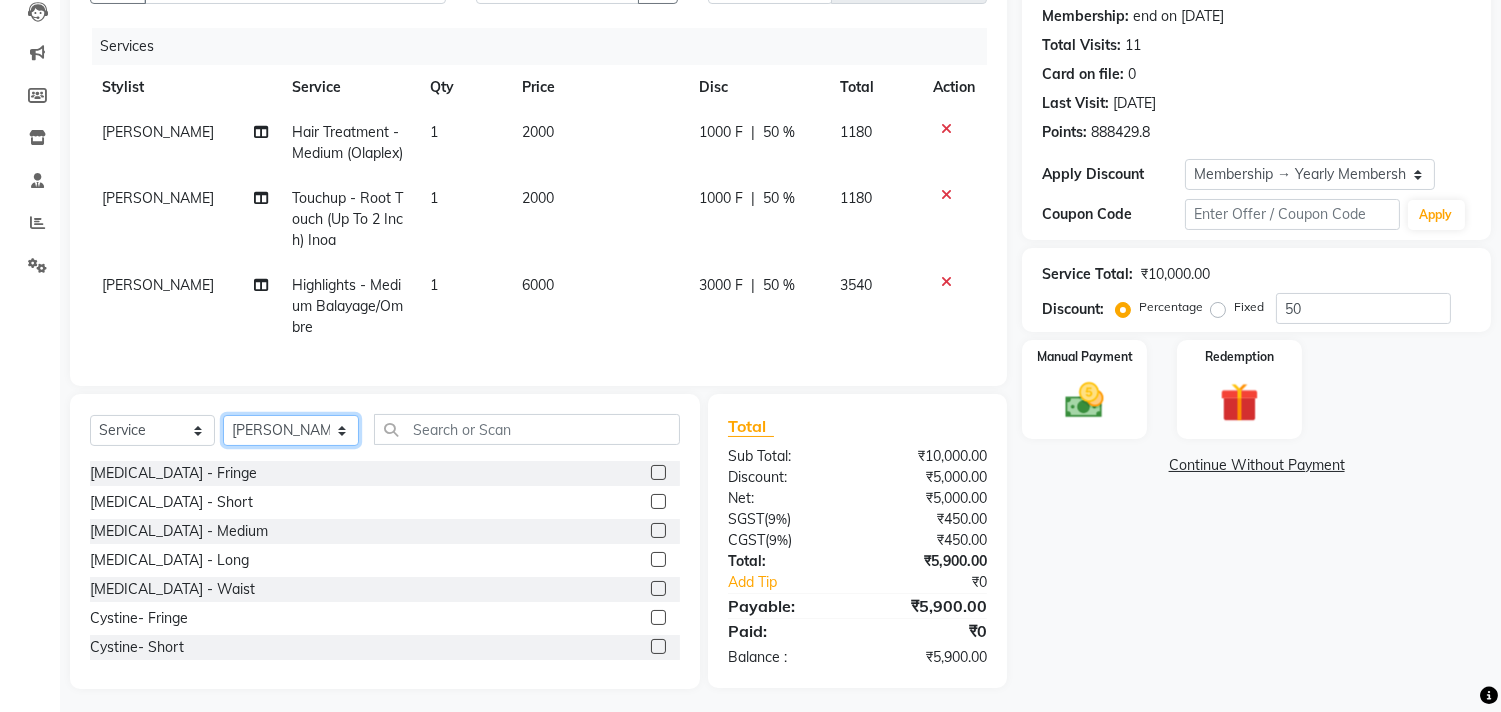 click on "Select Stylist [PERSON_NAME] [PERSON_NAME] [PERSON_NAME]   [PERSON_NAME] [PERSON_NAME]  [PERSON_NAME] [MEDICAL_DATA][PERSON_NAME] Roshan [PERSON_NAME] [PERSON_NAME]  [PERSON_NAME] Wezah" 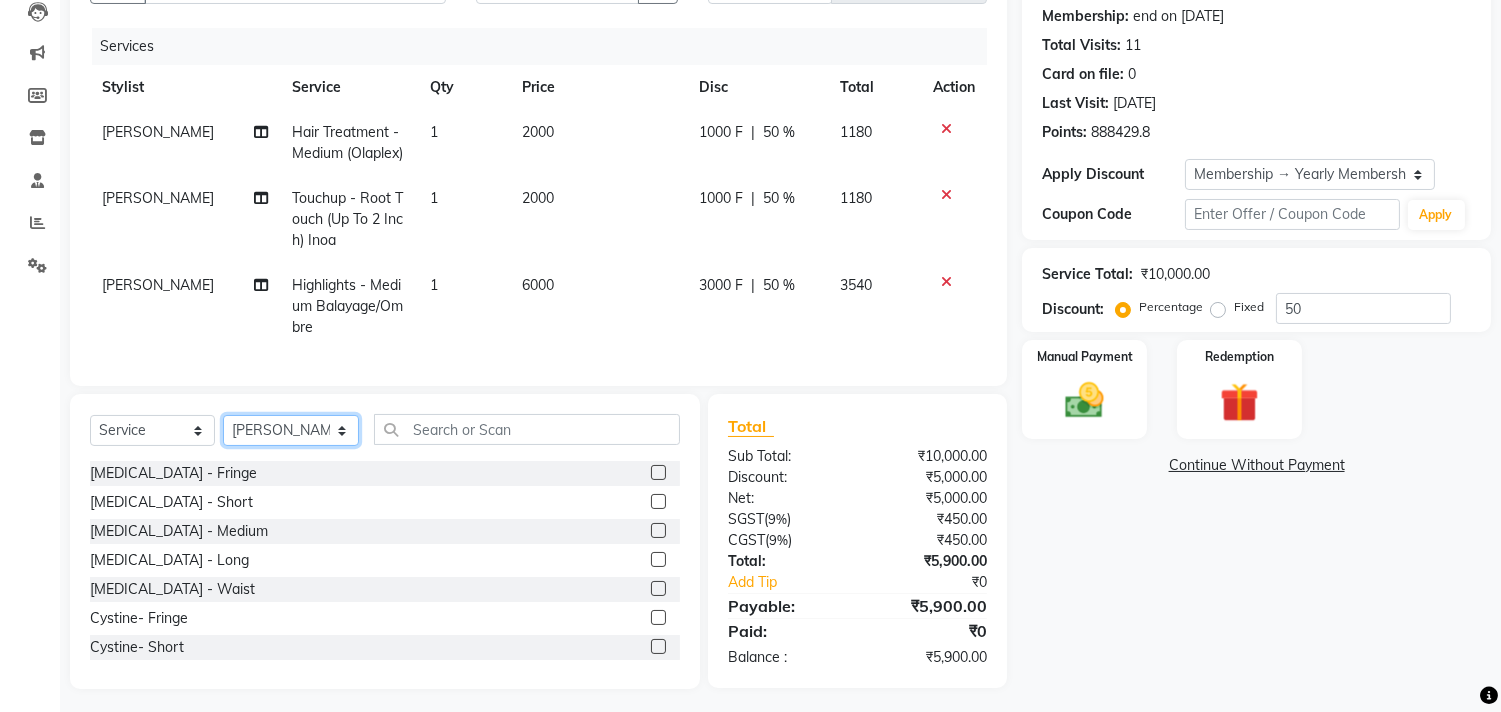 select on "50362" 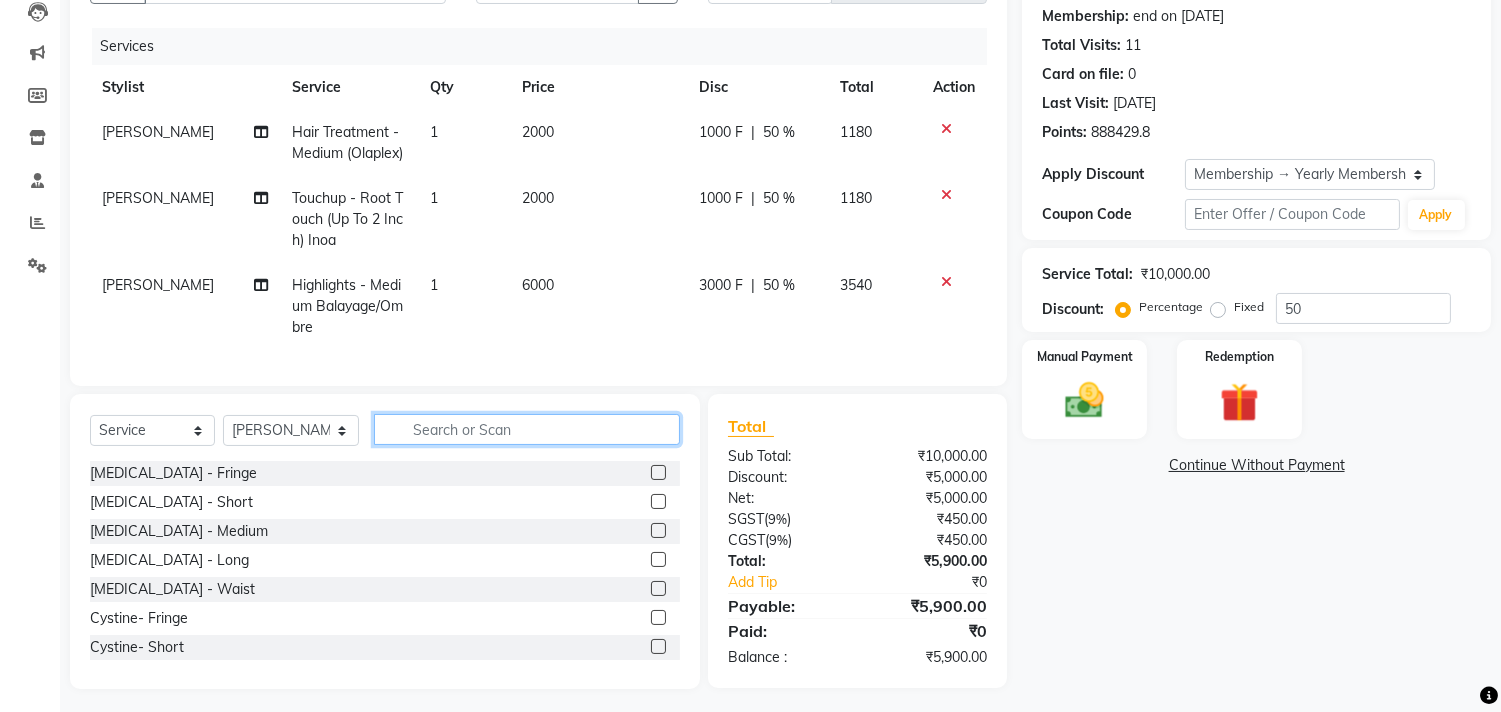 click 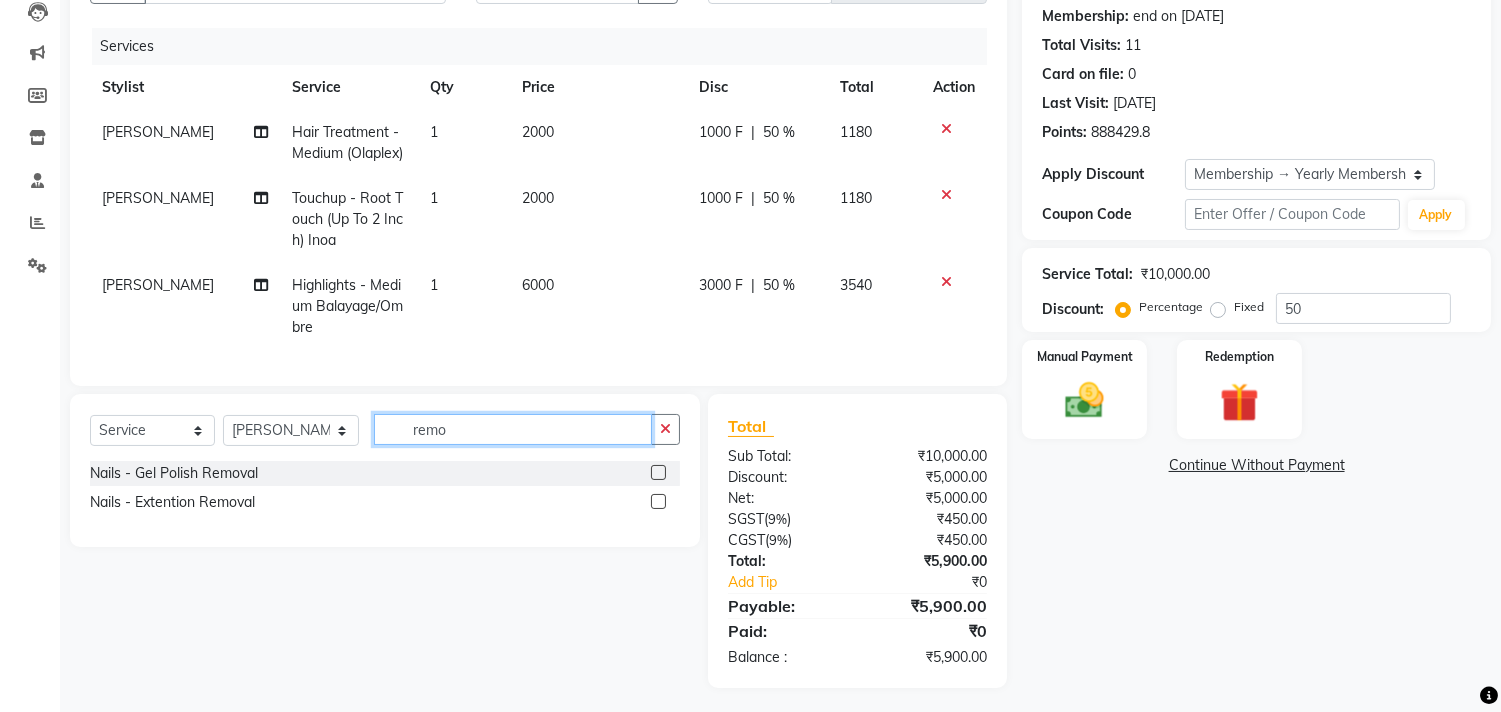type on "remo" 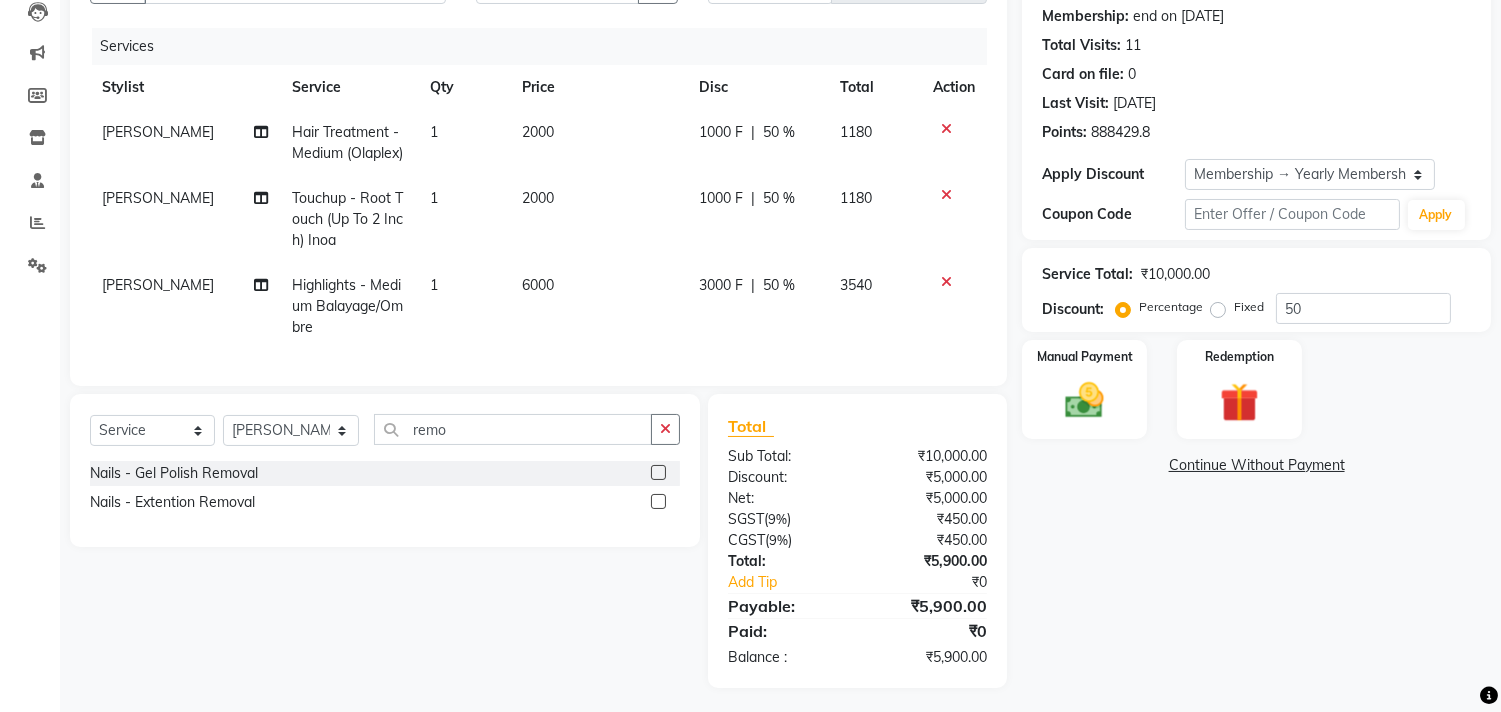 click 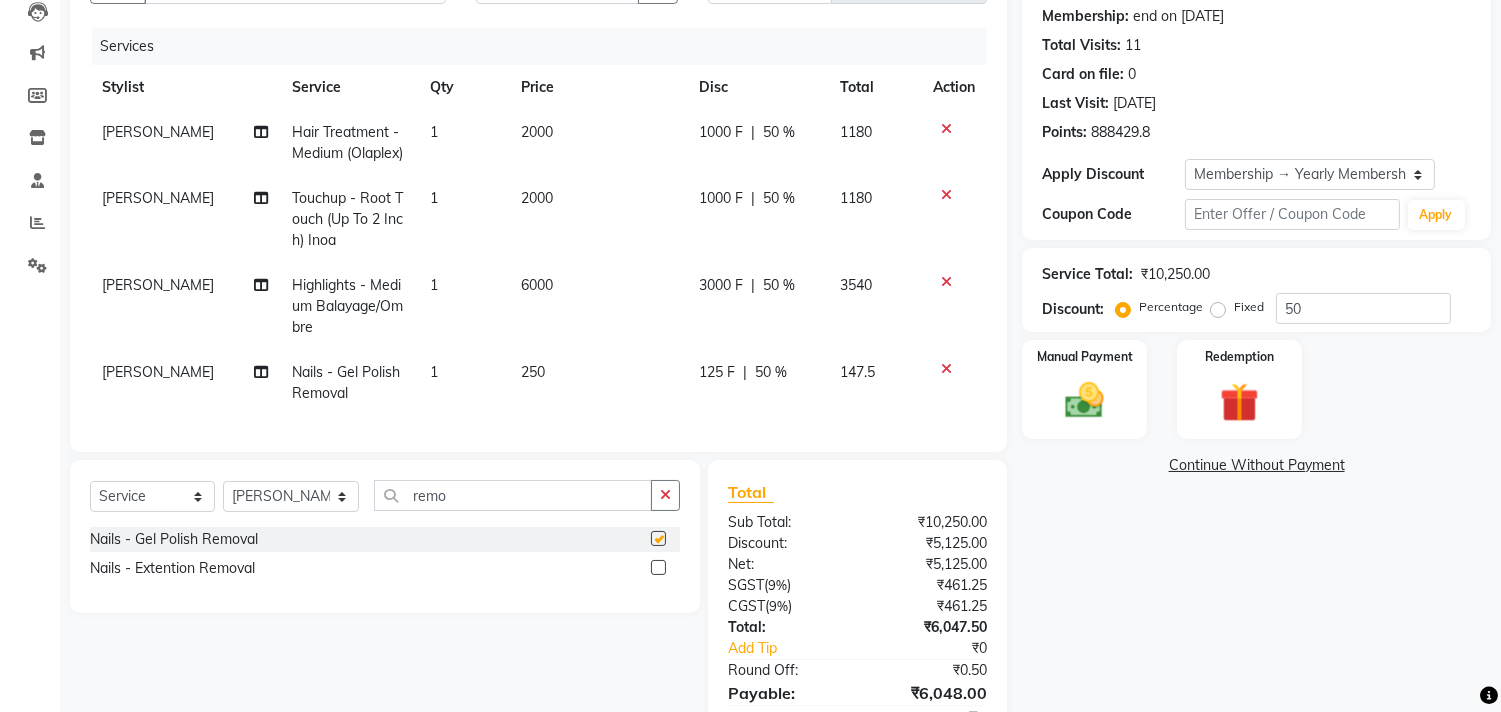 checkbox on "false" 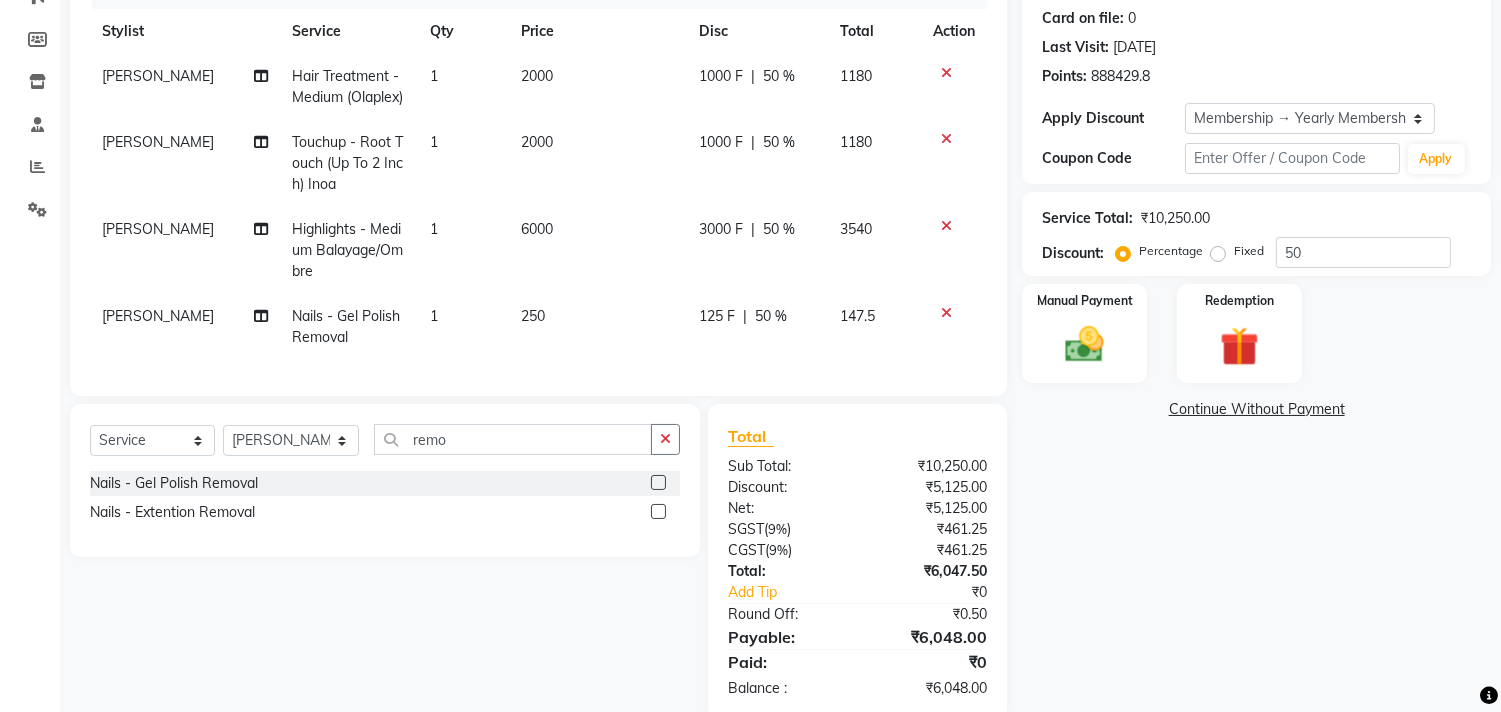 scroll, scrollTop: 330, scrollLeft: 0, axis: vertical 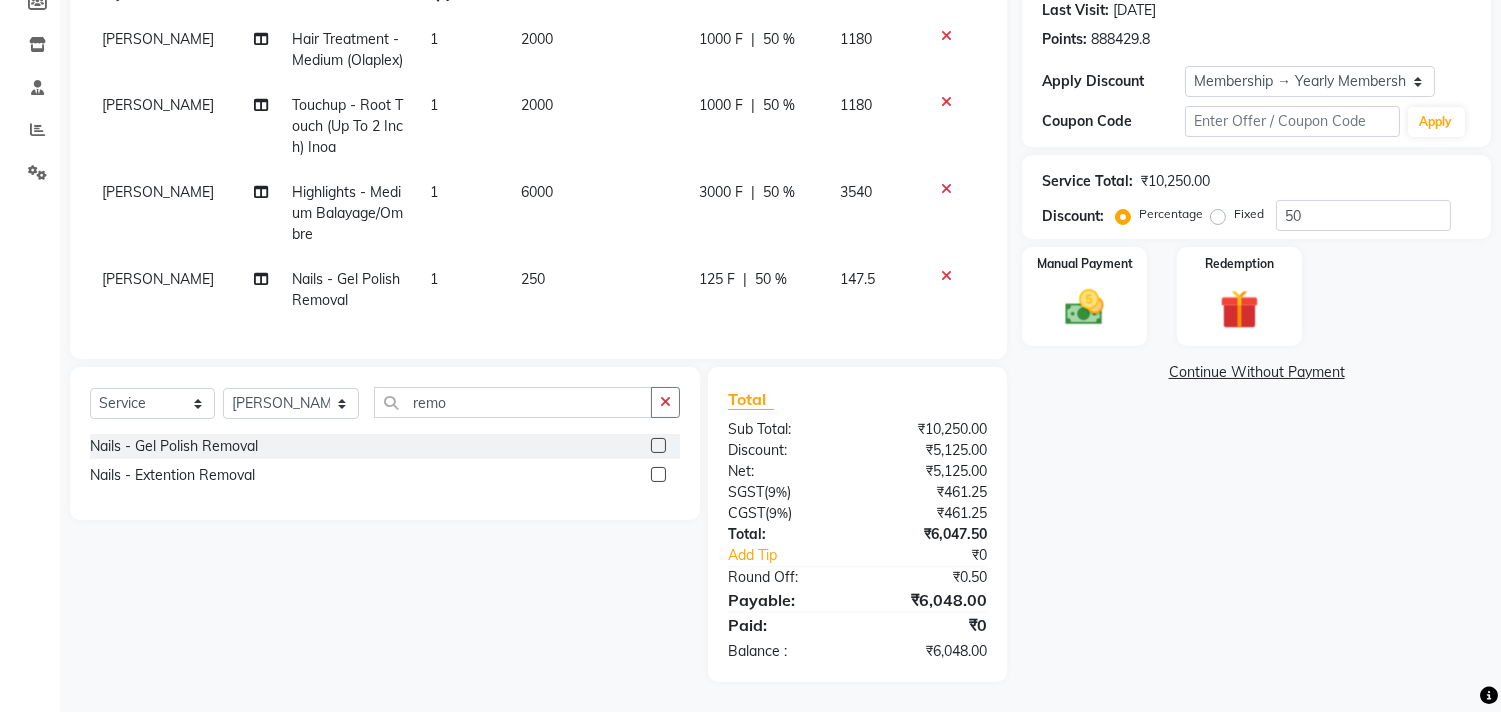 click on "50 %" 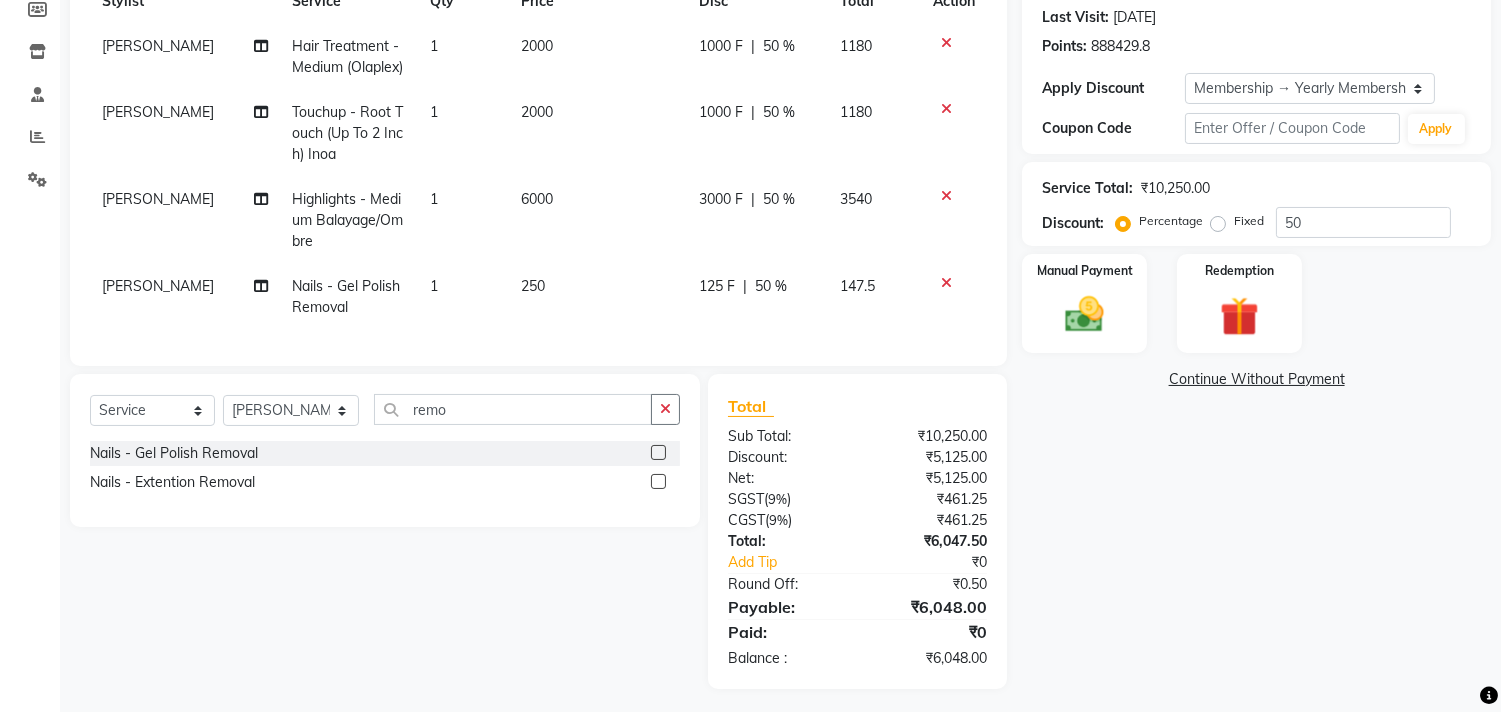 select on "50362" 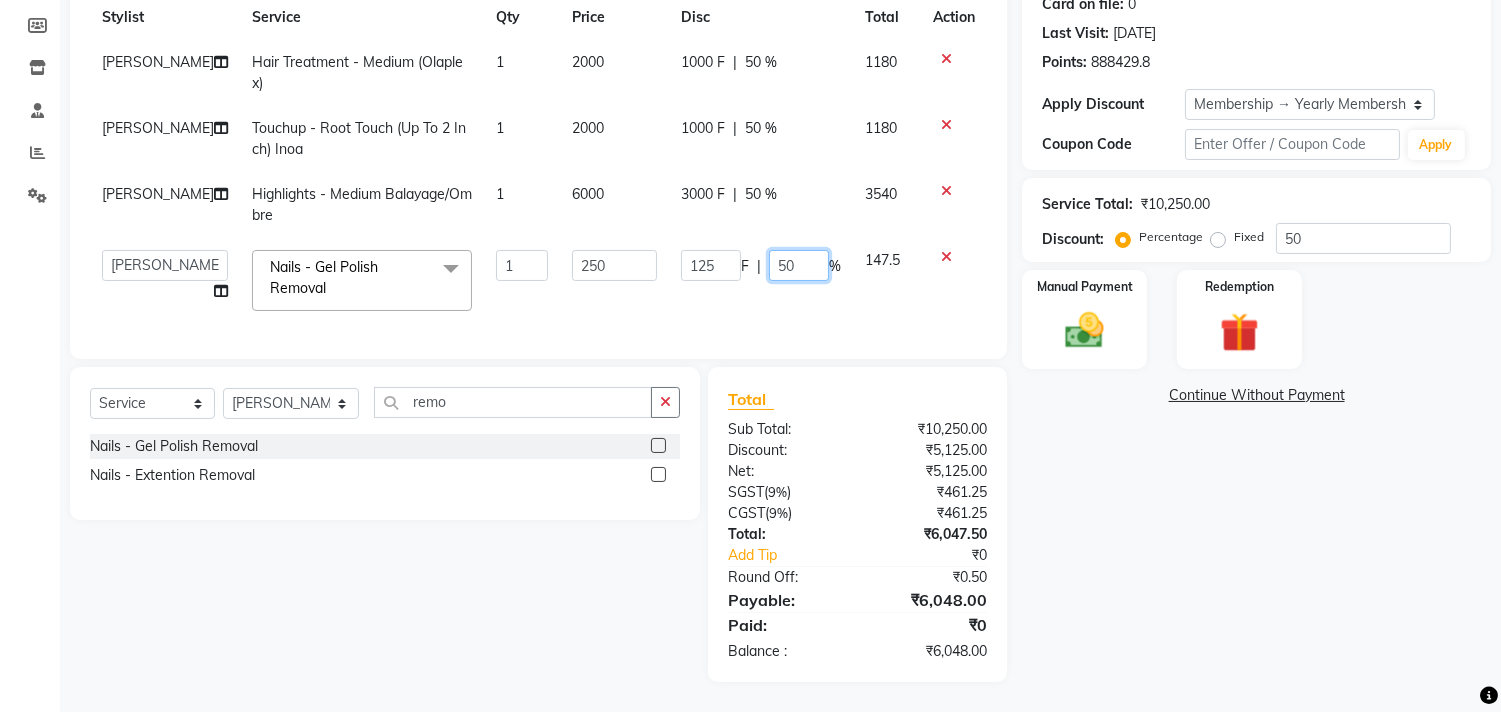 drag, startPoint x: 793, startPoint y: 253, endPoint x: 755, endPoint y: 251, distance: 38.052597 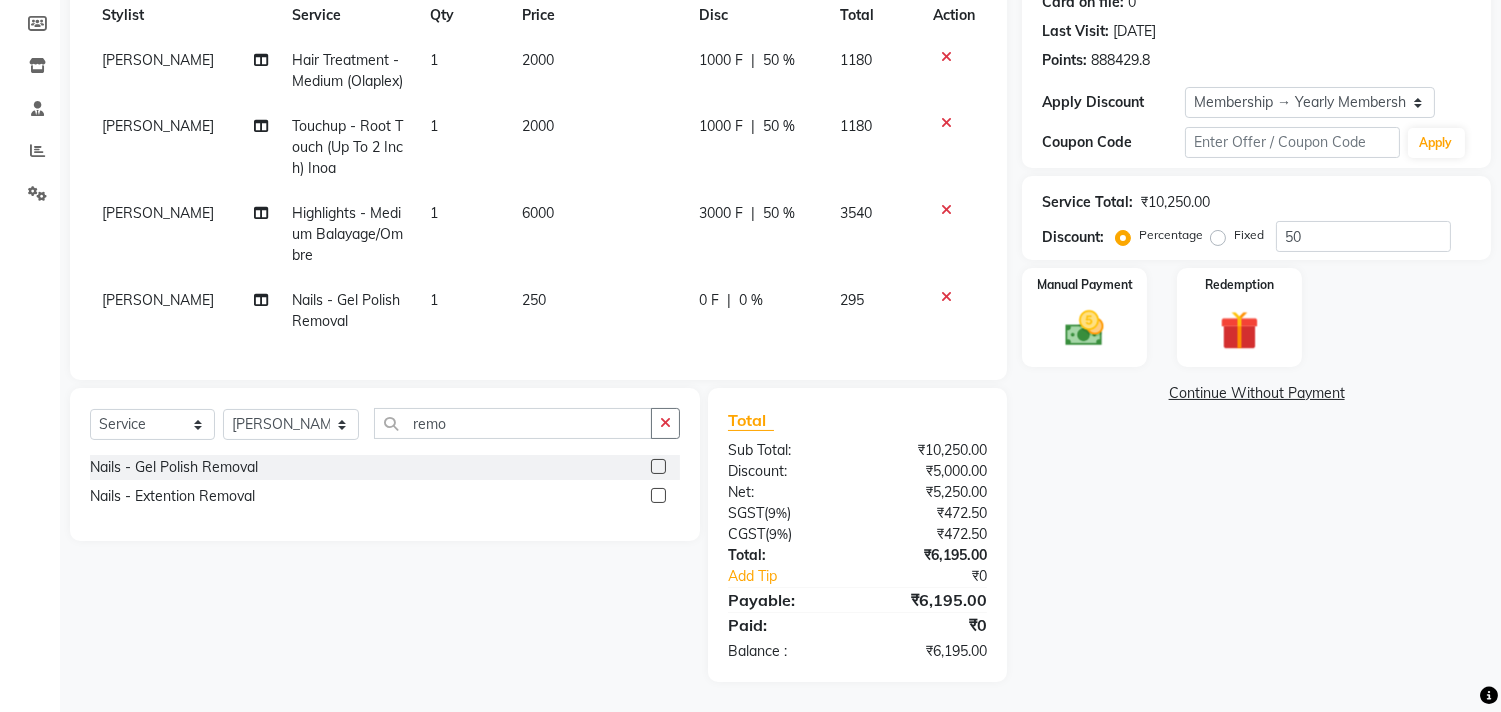 click on "Name: [PERSON_NAME]  Wallet:   ₹0.18  Membership: end on [DATE] Total Visits:  11 Card on file:  0 Last Visit:   [DATE] Points:   888429.8  Apply Discount Select Membership → Yearly Membership Coupon Code Apply Service Total:  ₹10,250.00  Discount:  Percentage   Fixed  50 Manual Payment Redemption  Continue Without Payment" 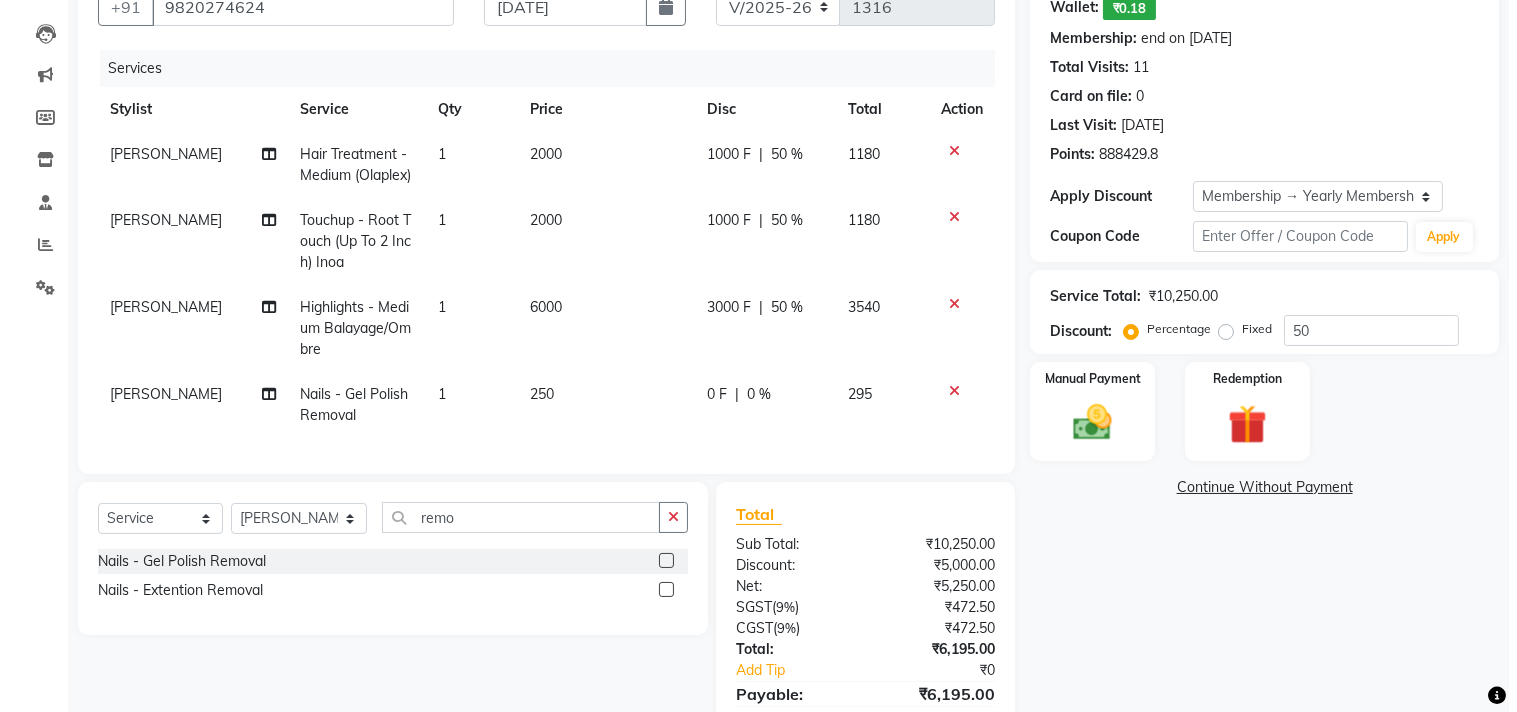 scroll, scrollTop: 0, scrollLeft: 0, axis: both 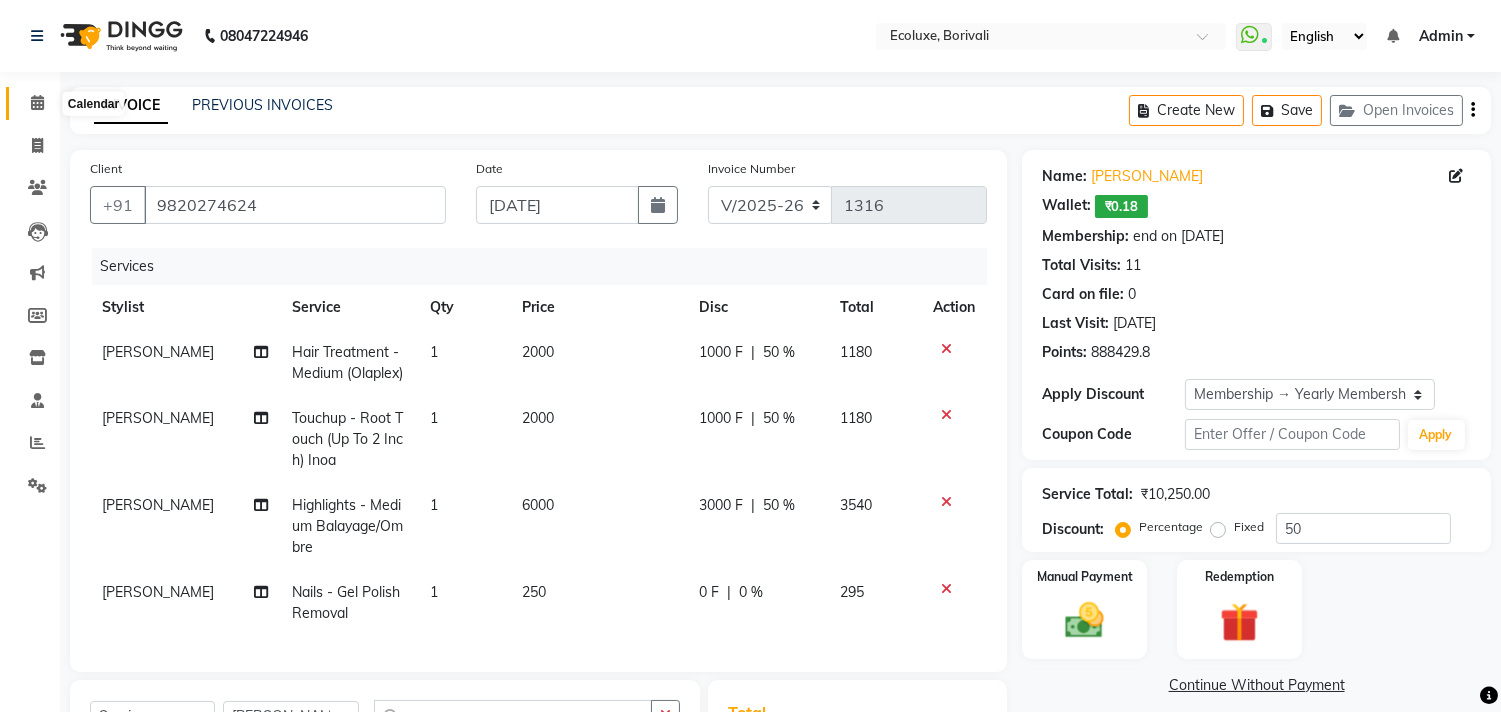 click 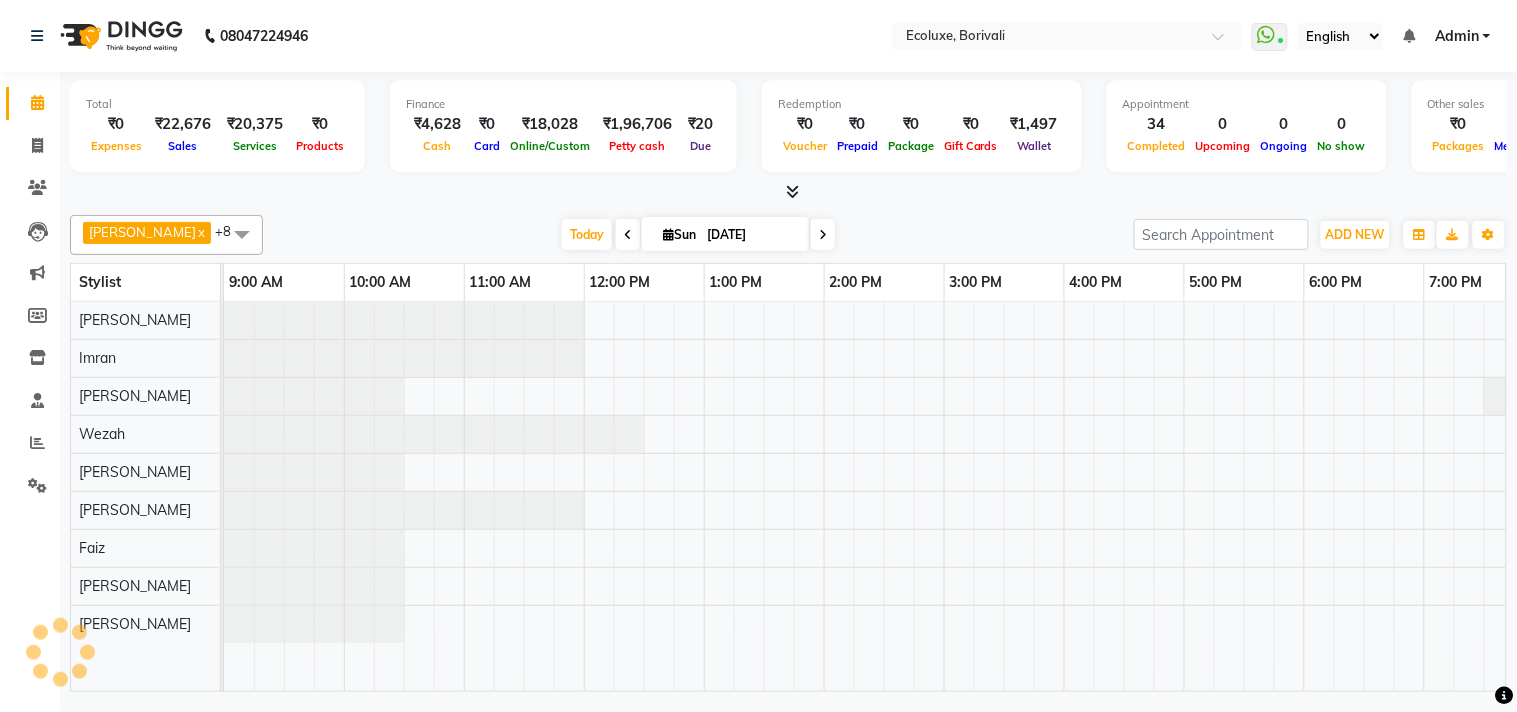 scroll, scrollTop: 0, scrollLeft: 0, axis: both 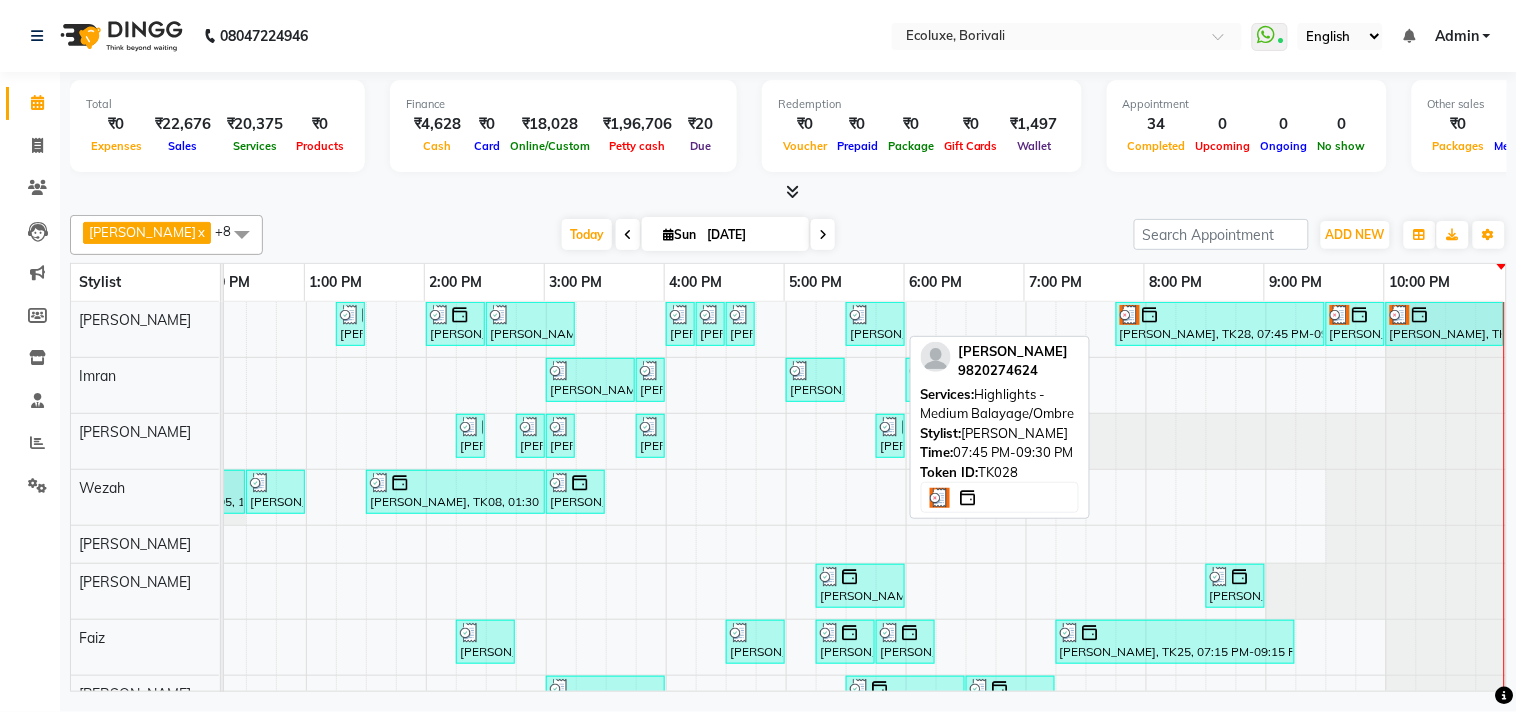 click on "[PERSON_NAME], TK28, 07:45 PM-09:30 PM, Highlights - Medium Balayage/Ombre" at bounding box center (1220, 324) 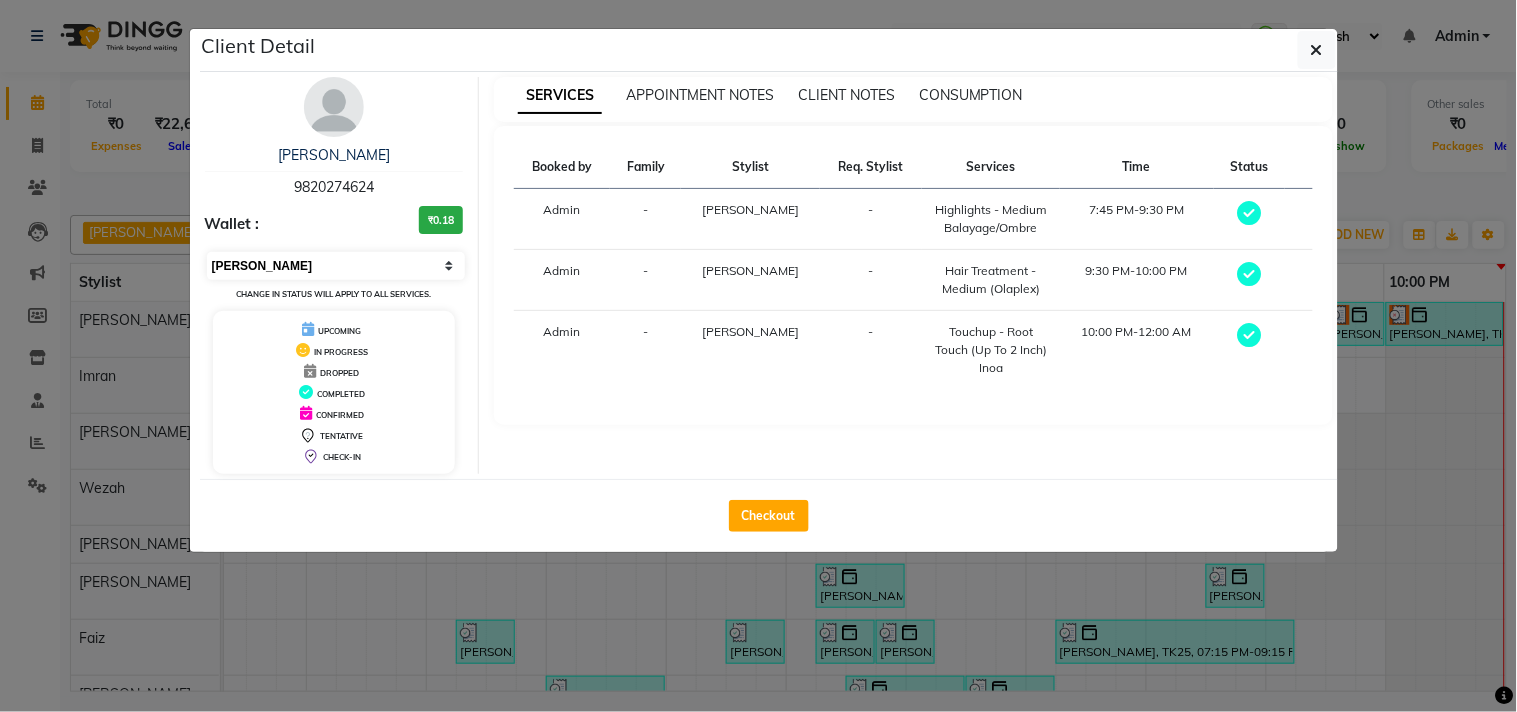click on "Select MARK DONE UPCOMING" at bounding box center (336, 266) 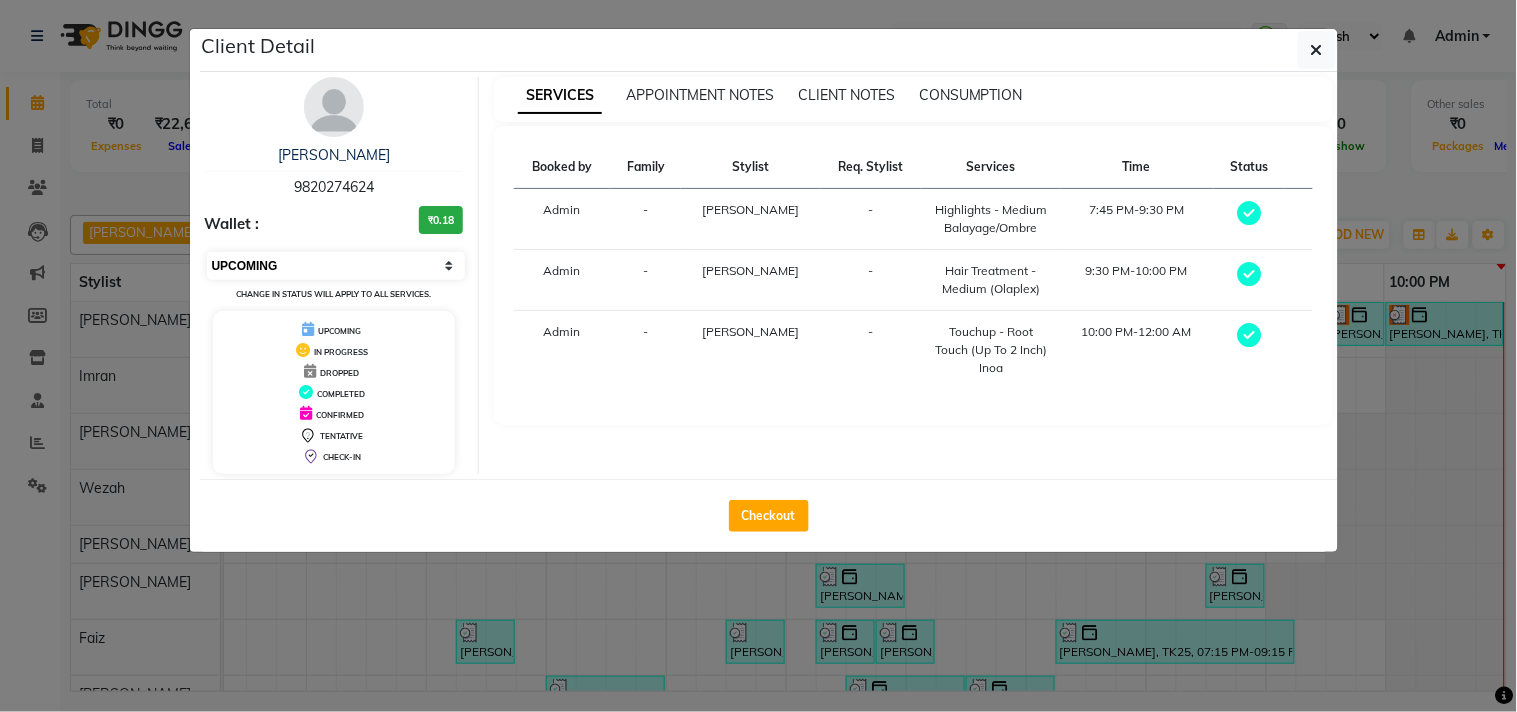 click on "Select MARK DONE UPCOMING" at bounding box center (336, 266) 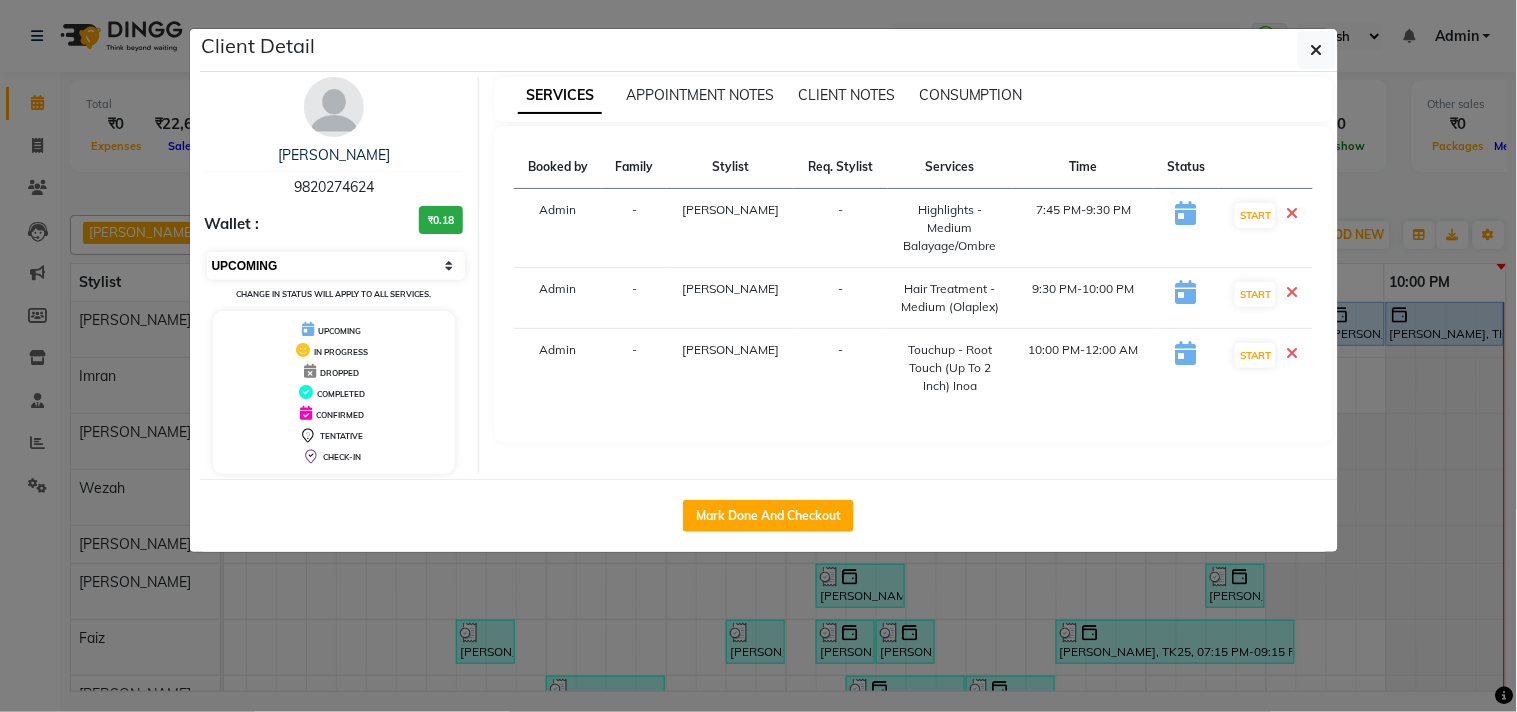 click on "Select IN SERVICE CONFIRMED TENTATIVE CHECK IN MARK DONE DROPPED UPCOMING" at bounding box center [336, 266] 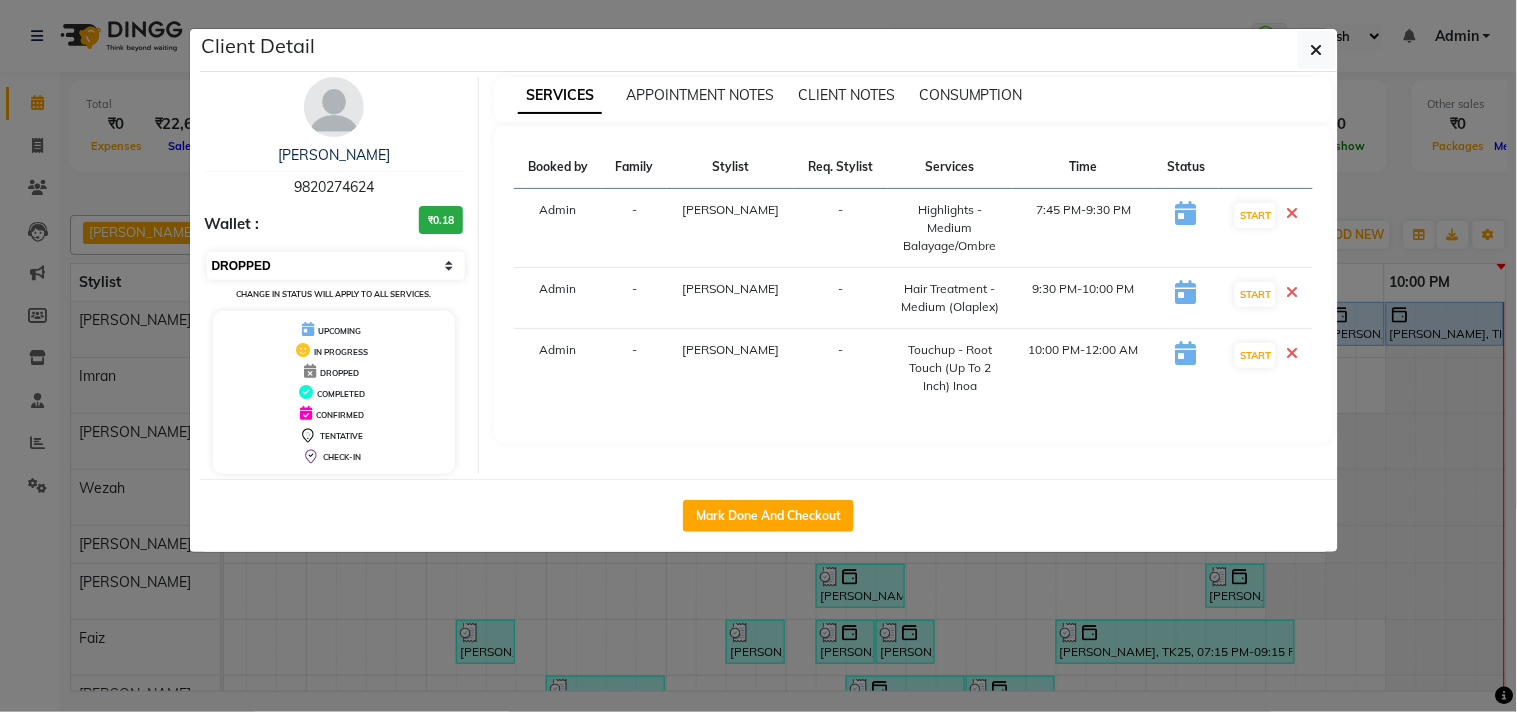 click on "Select IN SERVICE CONFIRMED TENTATIVE CHECK IN MARK DONE DROPPED UPCOMING" at bounding box center (336, 266) 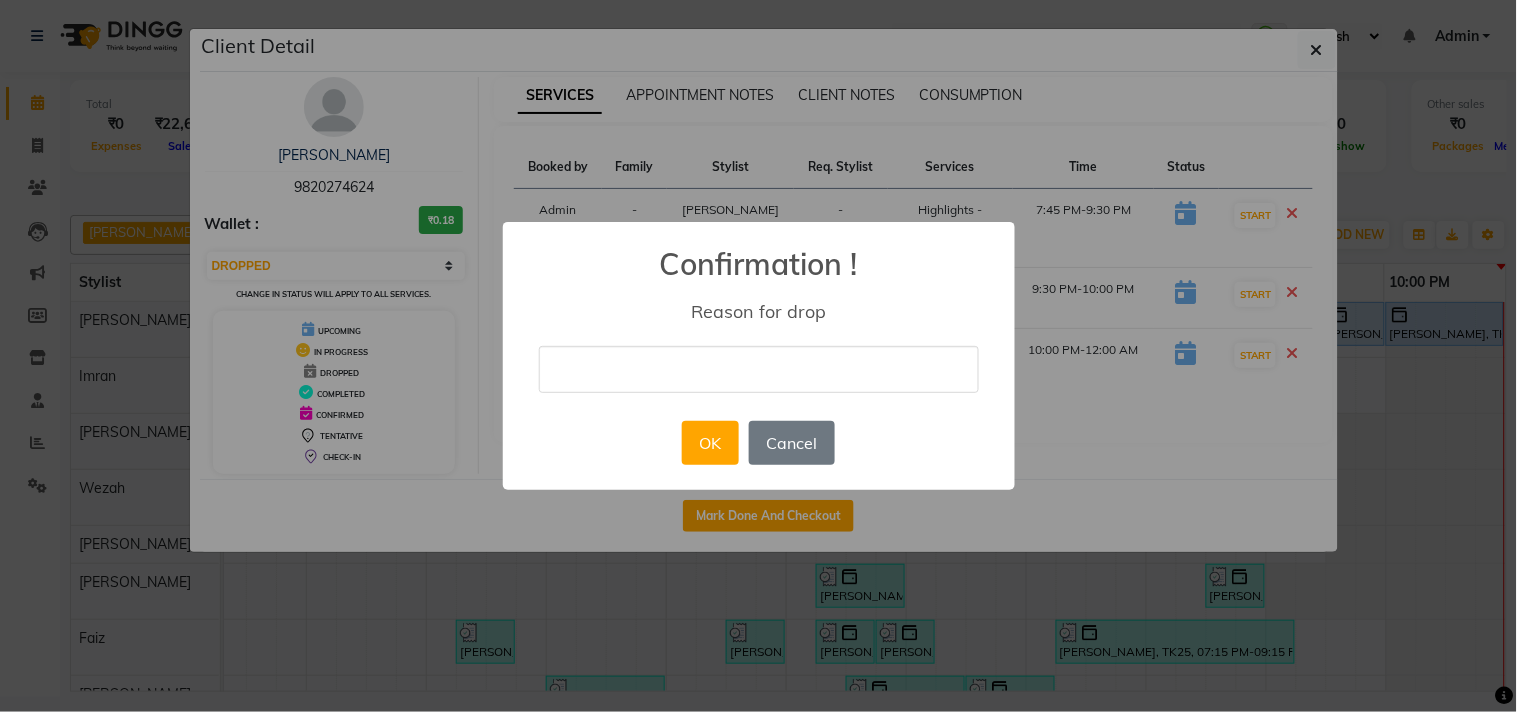click at bounding box center [759, 369] 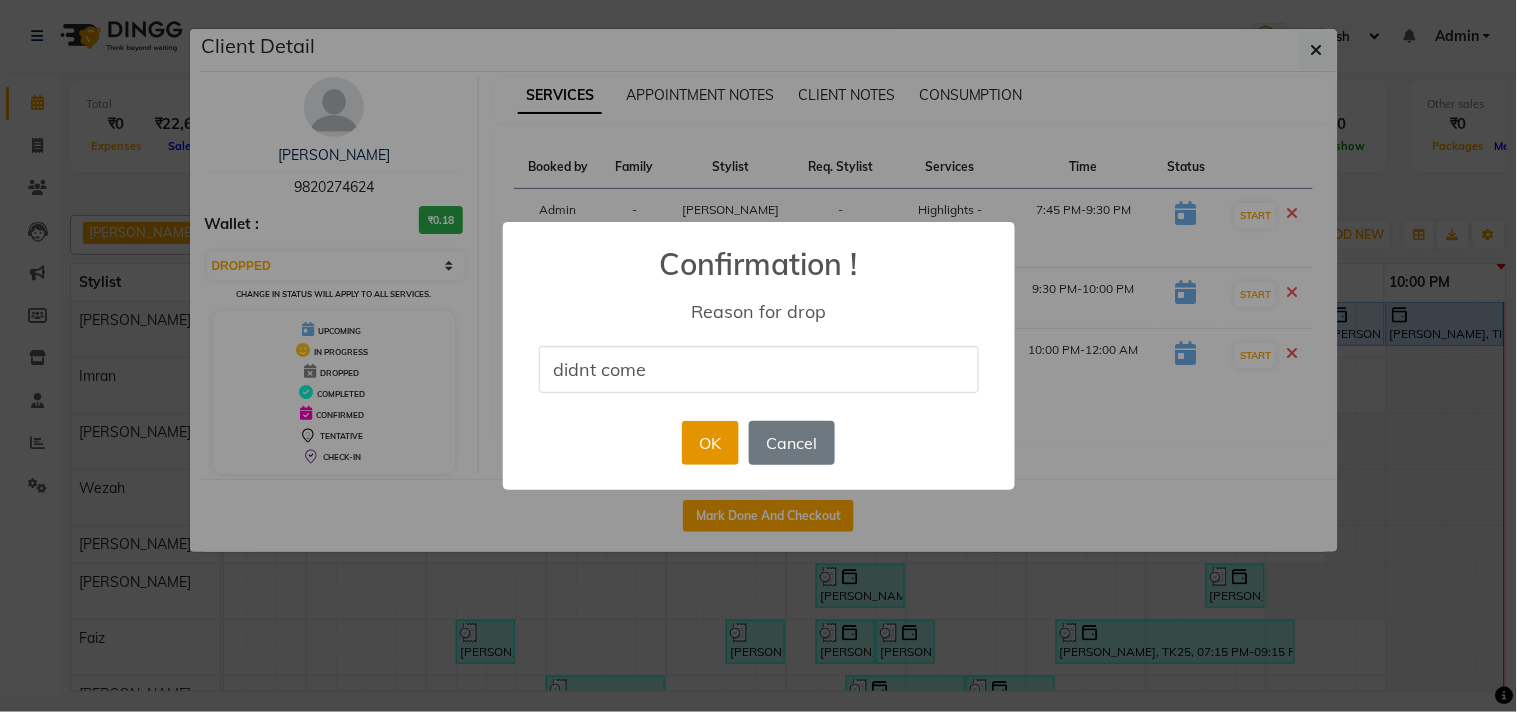 click on "OK" at bounding box center [710, 443] 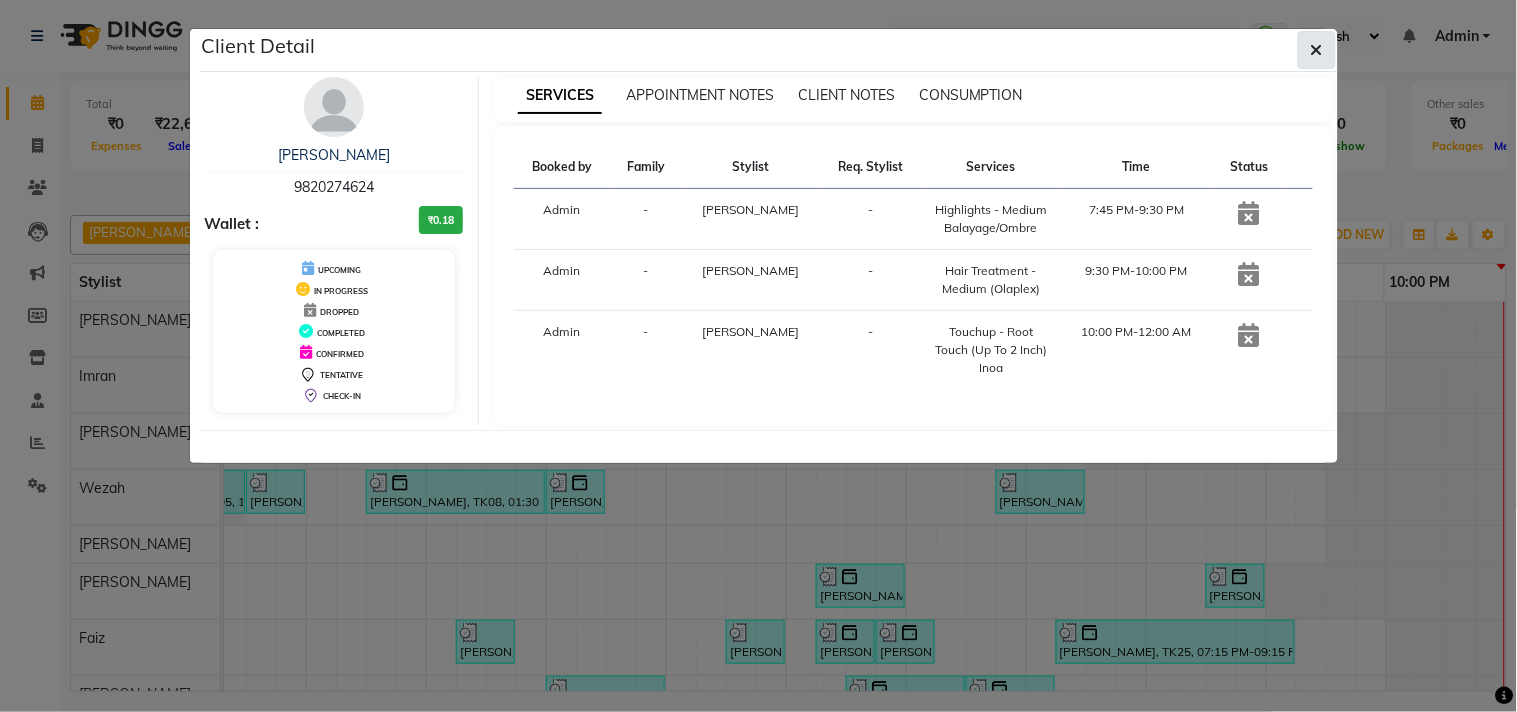 click 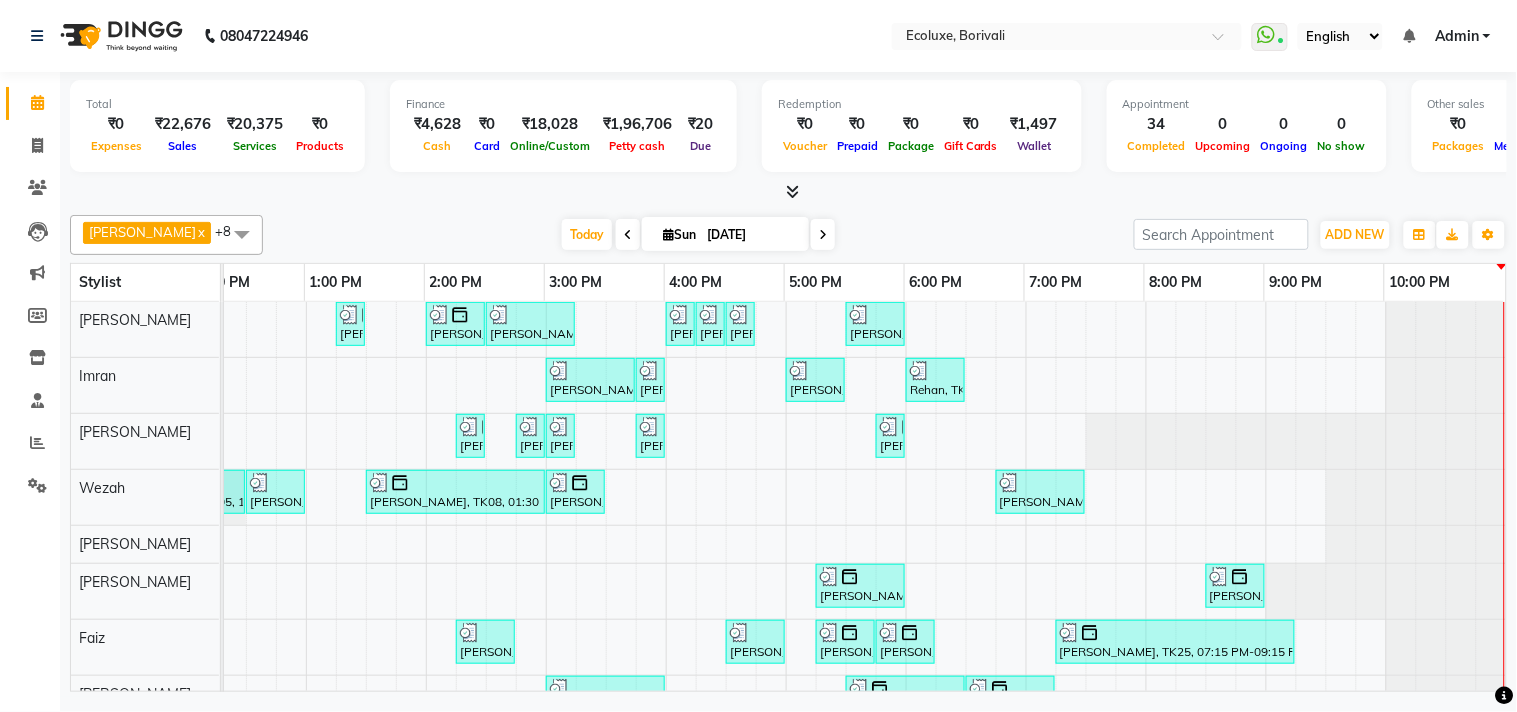 scroll, scrollTop: 72, scrollLeft: 414, axis: both 